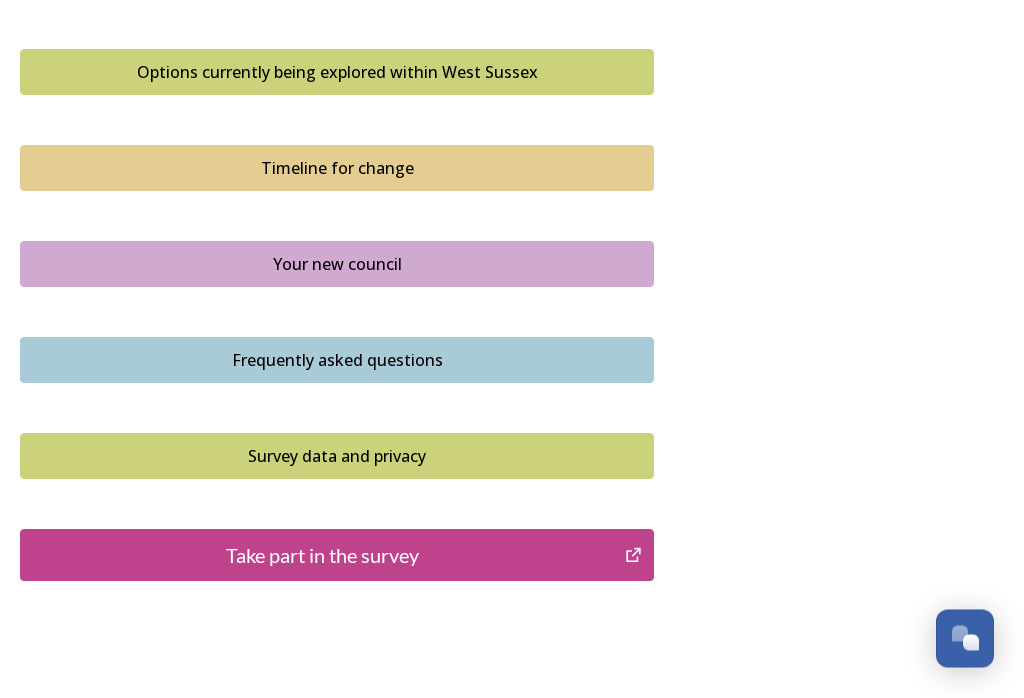 scroll, scrollTop: 1414, scrollLeft: 0, axis: vertical 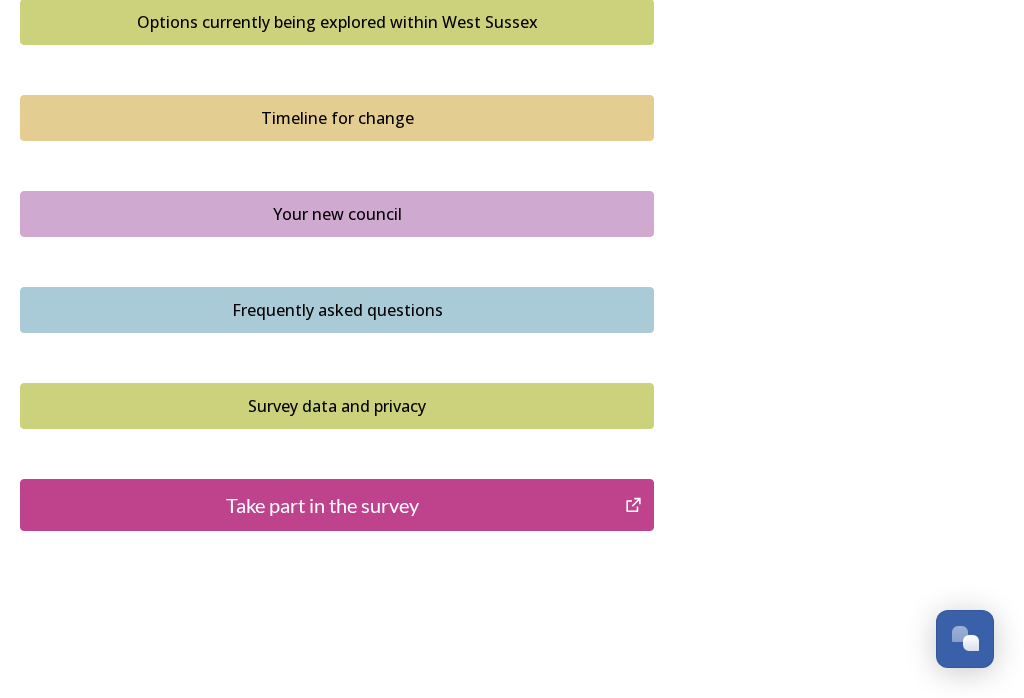 click on "Take part in the survey" at bounding box center [322, 505] 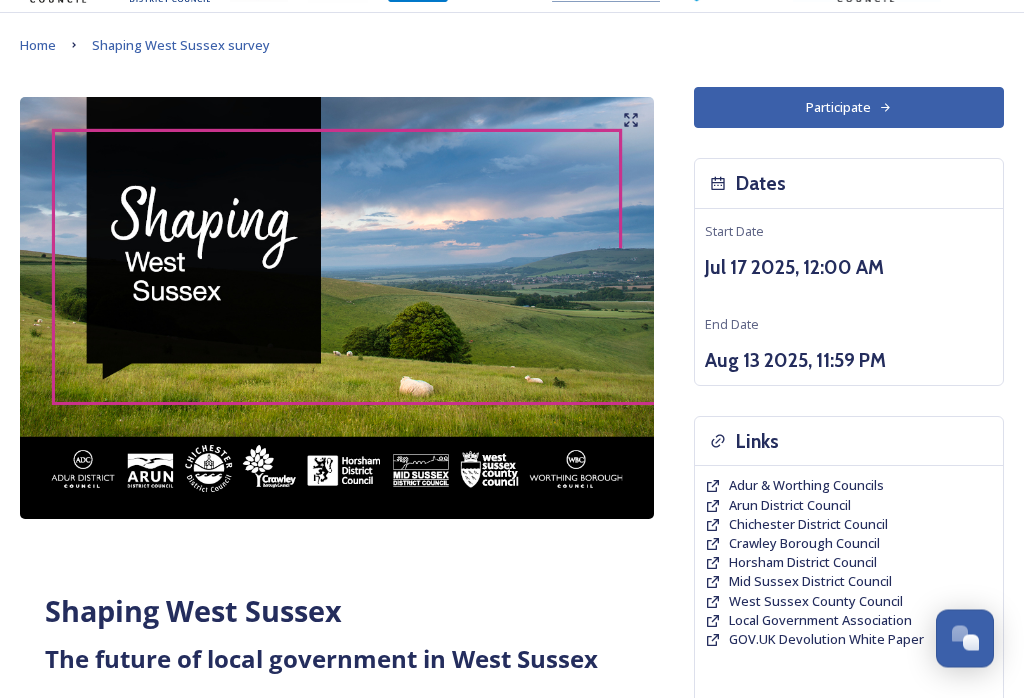 scroll, scrollTop: 0, scrollLeft: 0, axis: both 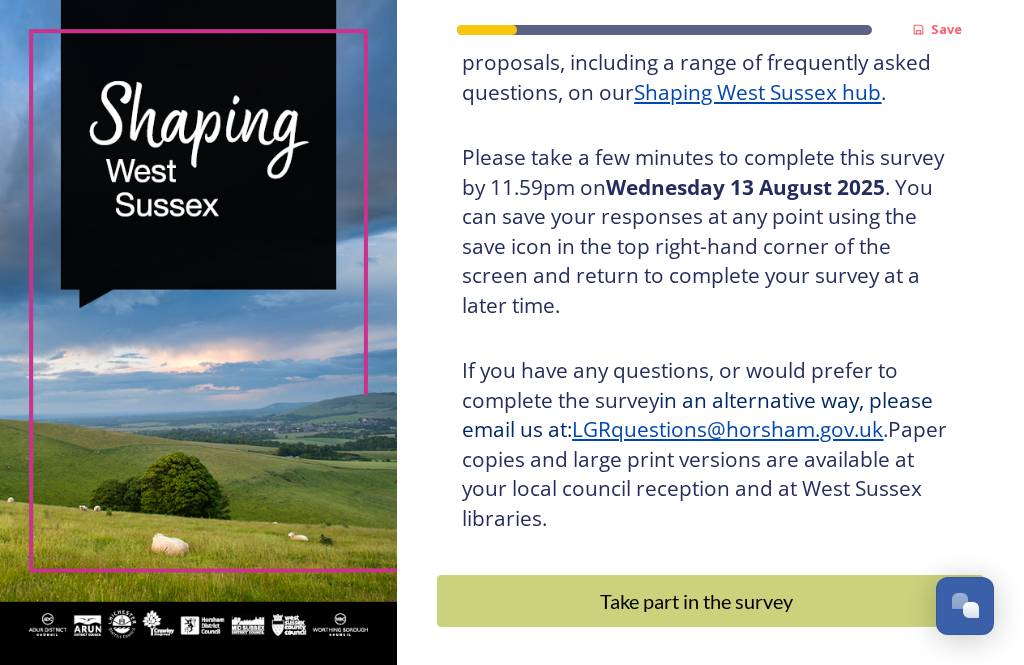 click on "Take part in the survey" at bounding box center (710, 601) 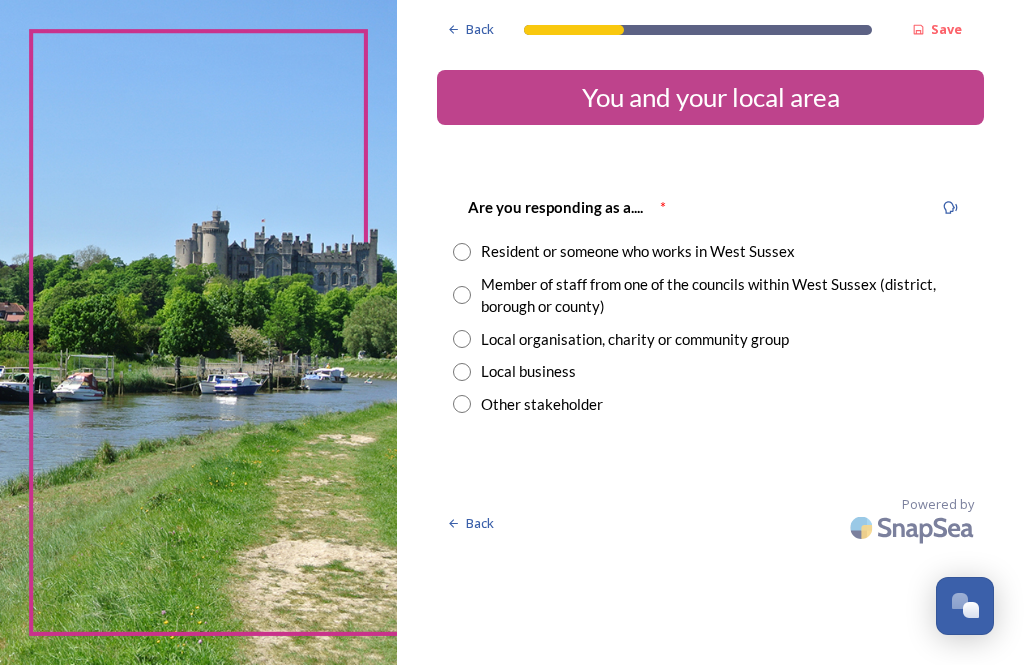 click at bounding box center (462, 252) 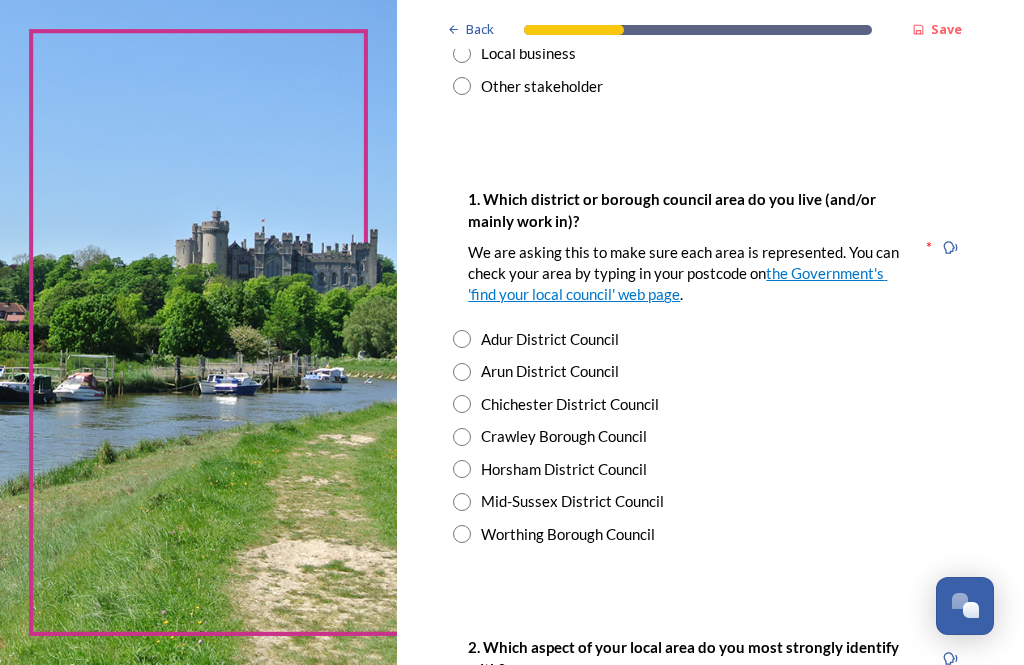 scroll, scrollTop: 318, scrollLeft: 0, axis: vertical 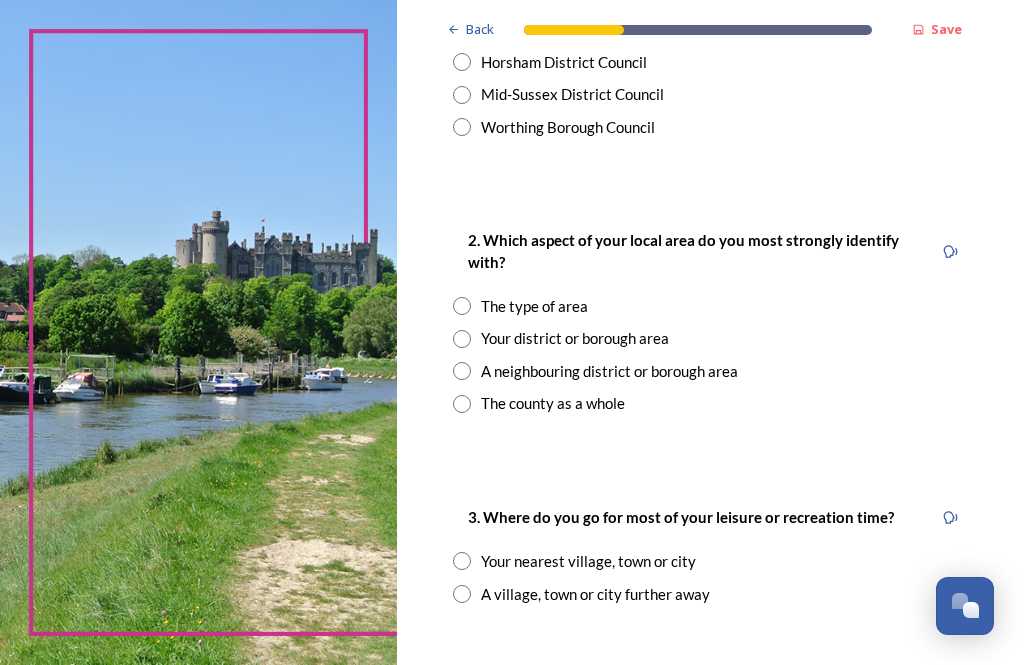 click at bounding box center [462, 404] 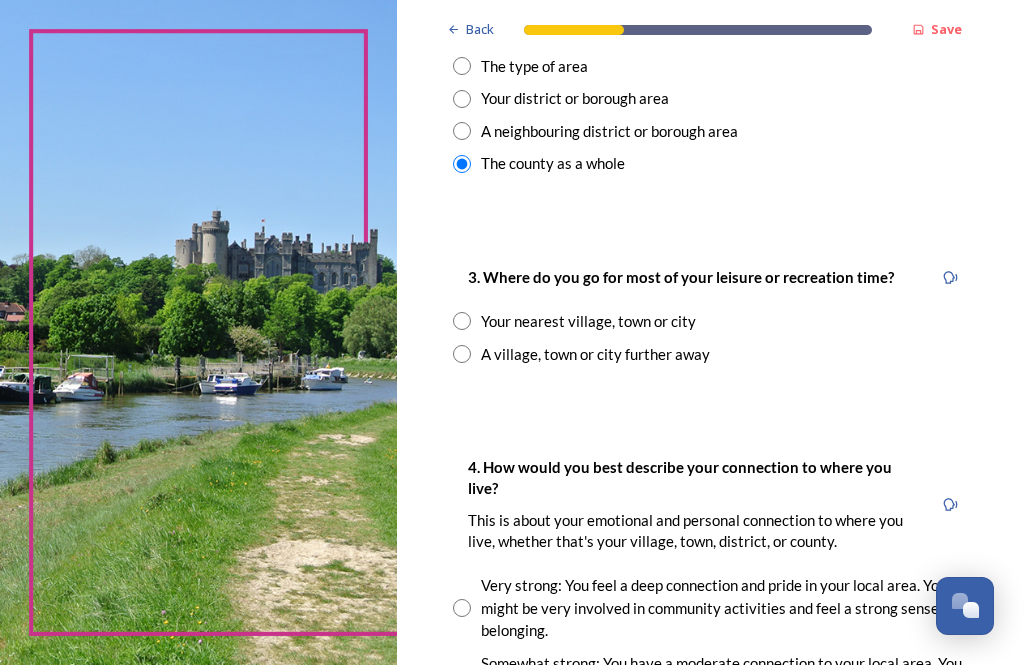 scroll, scrollTop: 965, scrollLeft: 0, axis: vertical 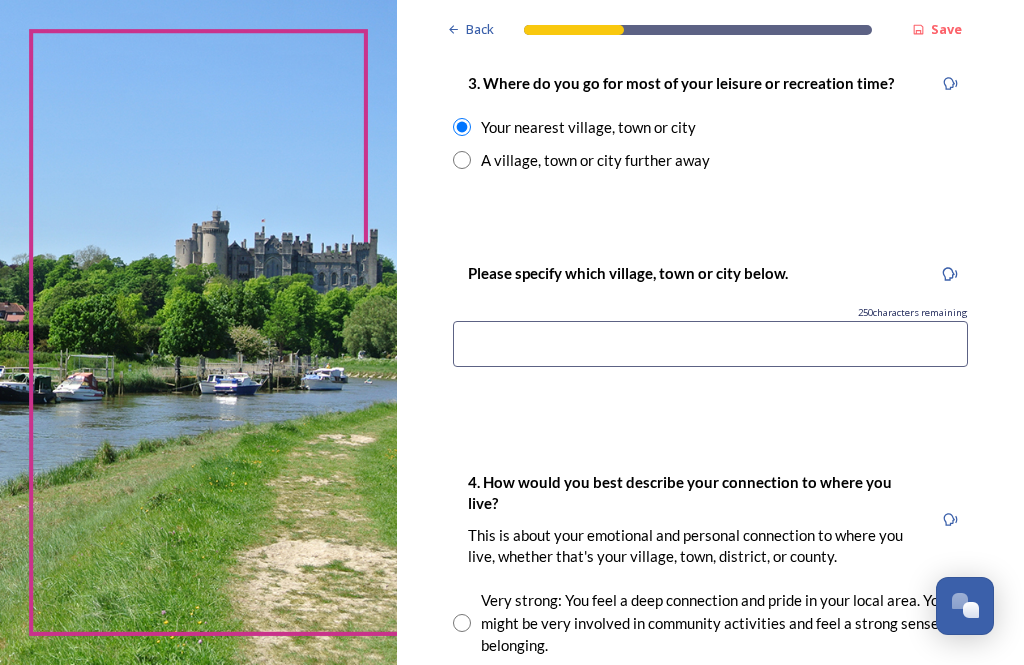 click at bounding box center [710, 344] 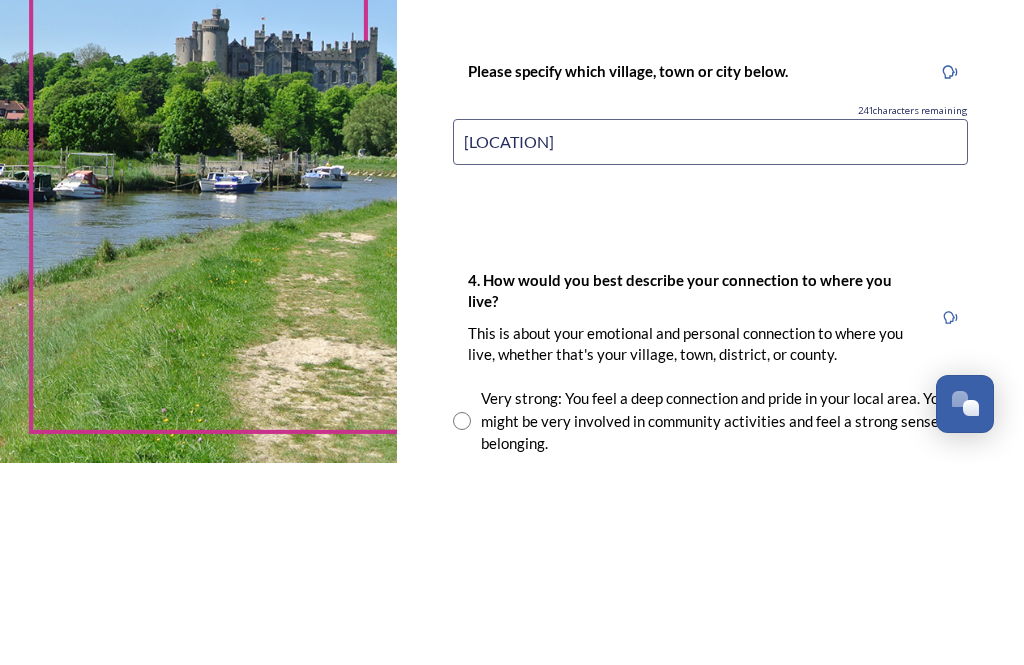 scroll, scrollTop: 64, scrollLeft: 0, axis: vertical 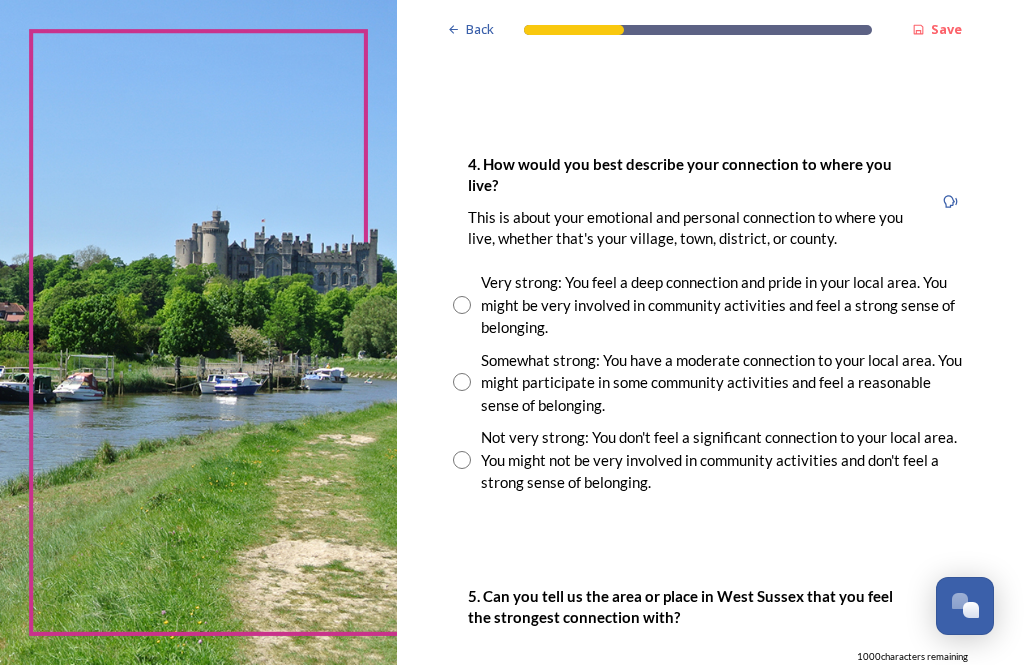 type on "[LOCATION]" 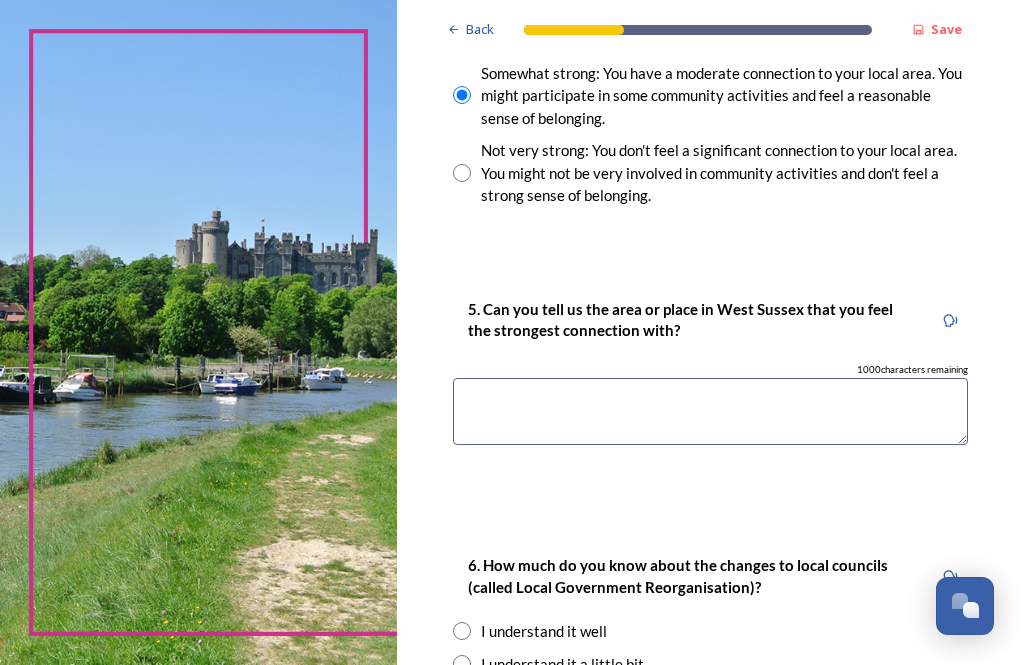 scroll, scrollTop: 1764, scrollLeft: 0, axis: vertical 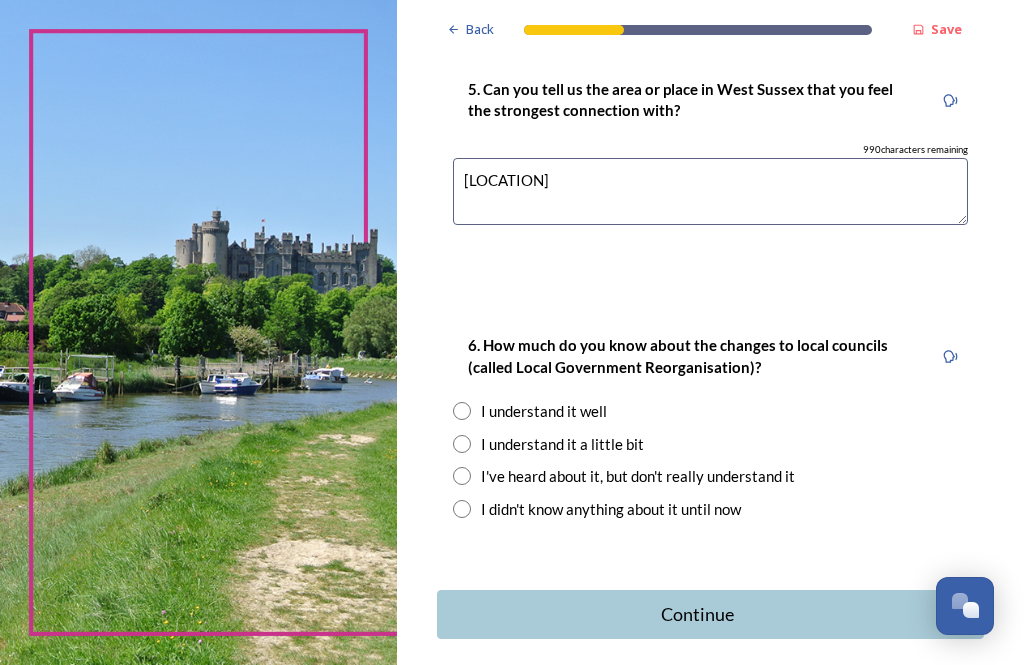 type on "[LOCATION]" 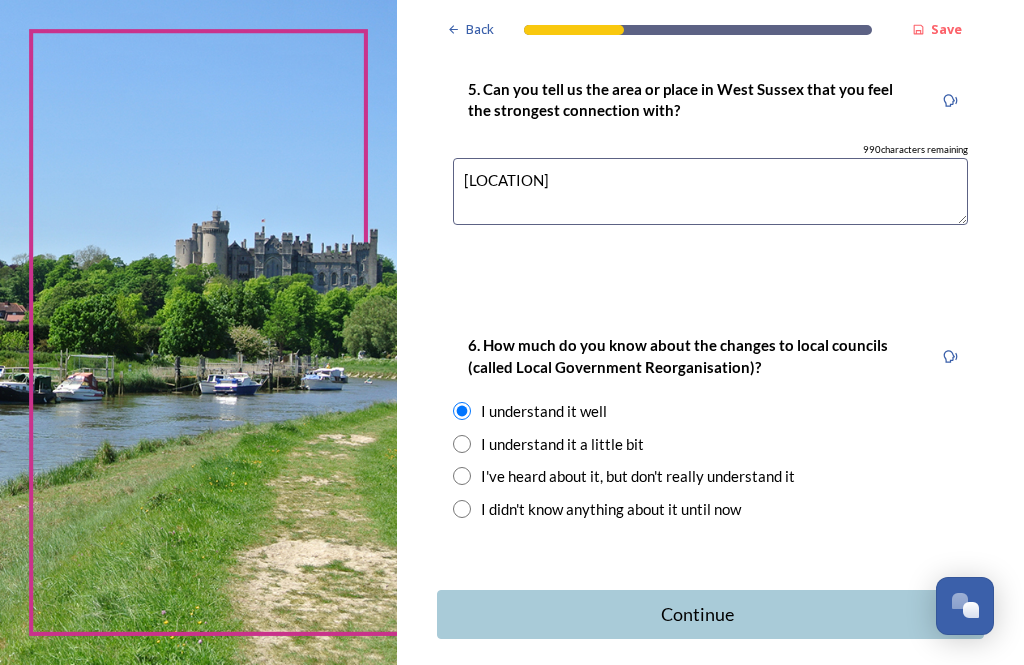 click on "Continue" at bounding box center (697, 614) 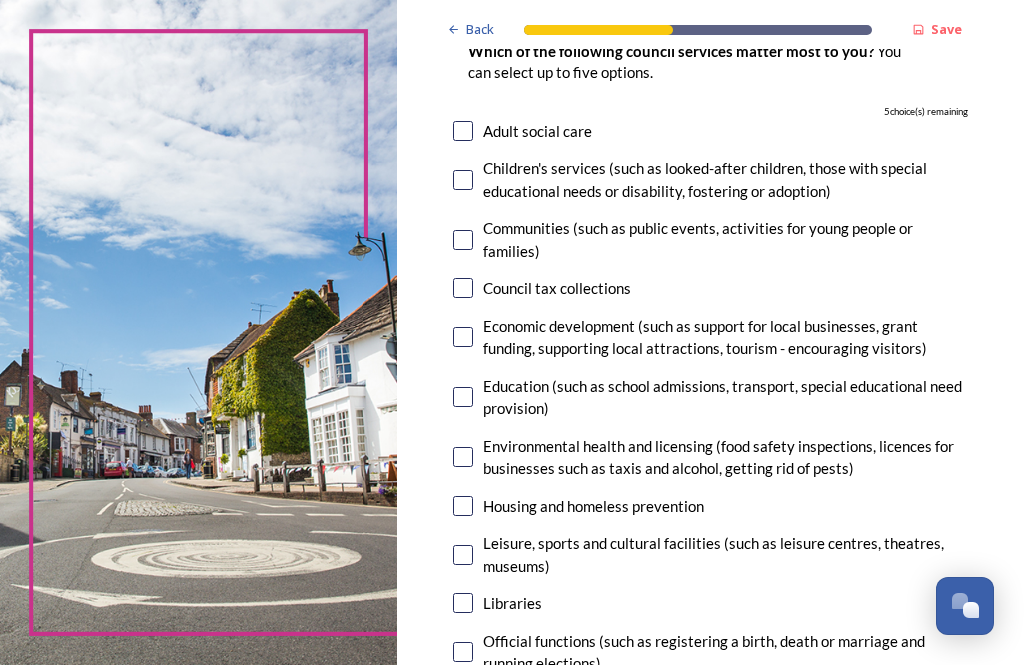 scroll, scrollTop: 209, scrollLeft: 0, axis: vertical 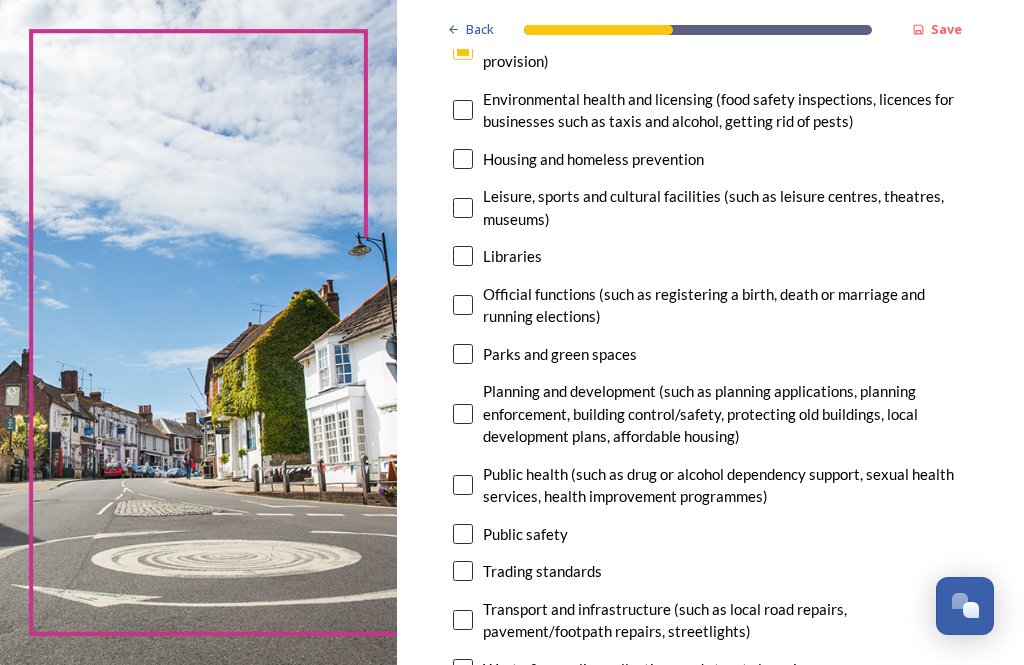 click at bounding box center [463, 414] 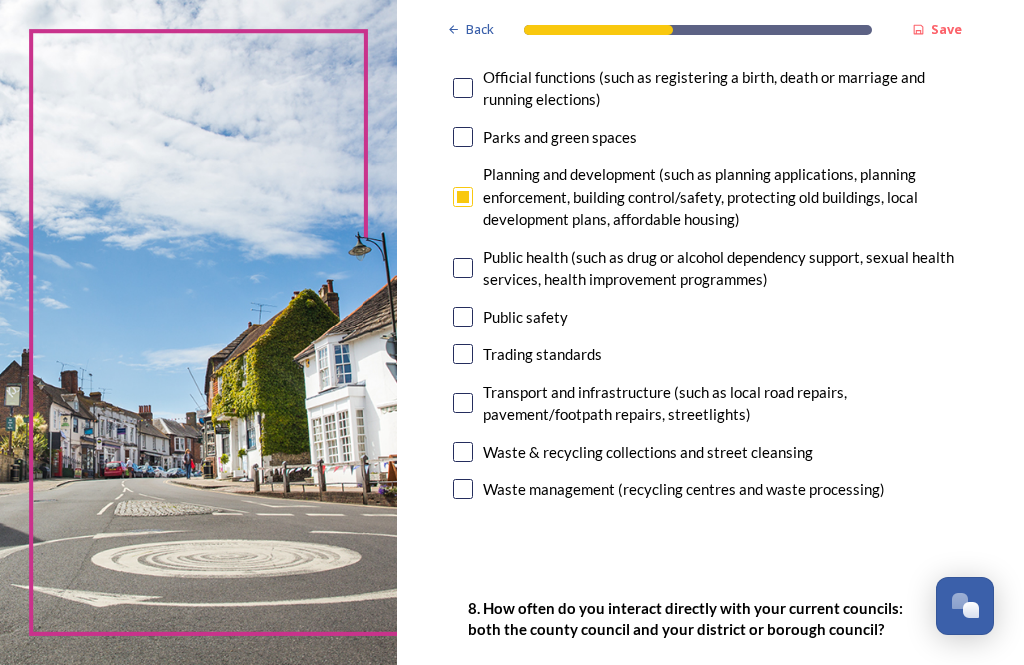 scroll, scrollTop: 772, scrollLeft: 0, axis: vertical 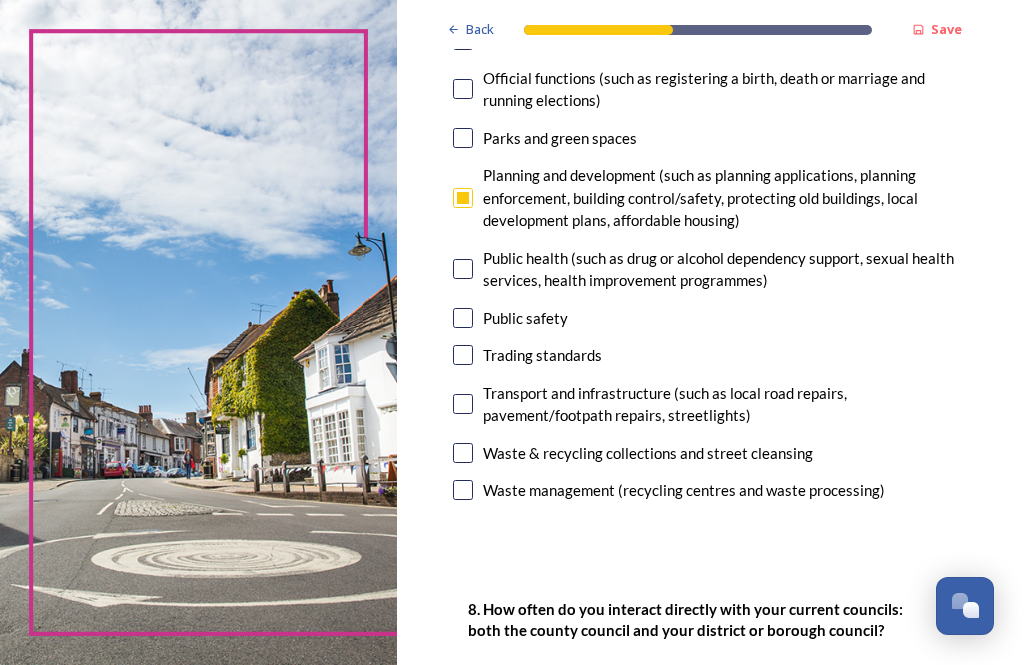 click at bounding box center (463, 453) 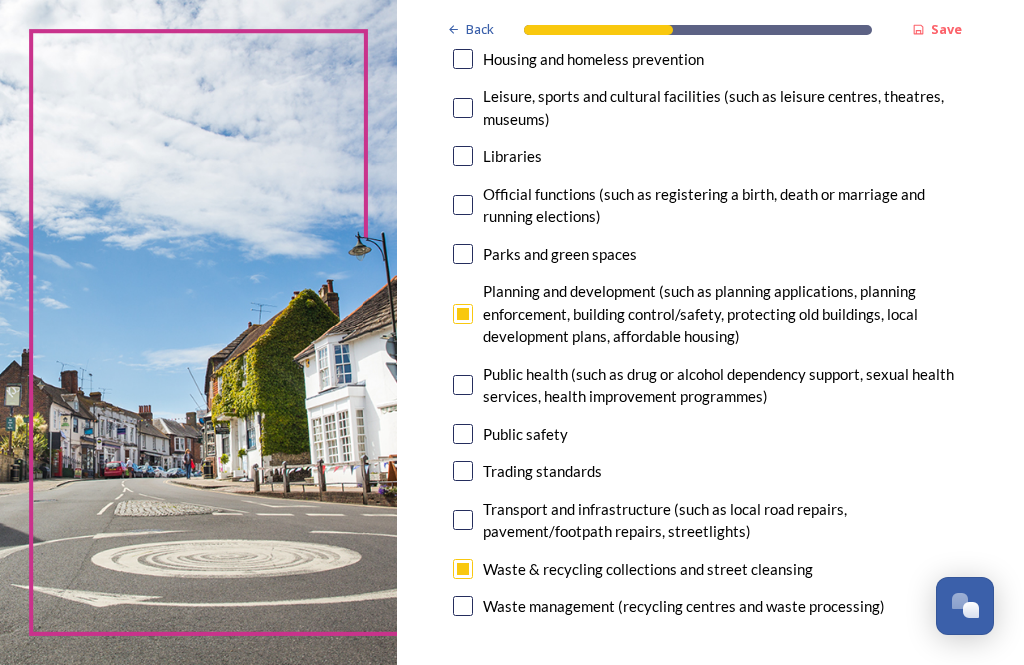 scroll, scrollTop: 656, scrollLeft: 0, axis: vertical 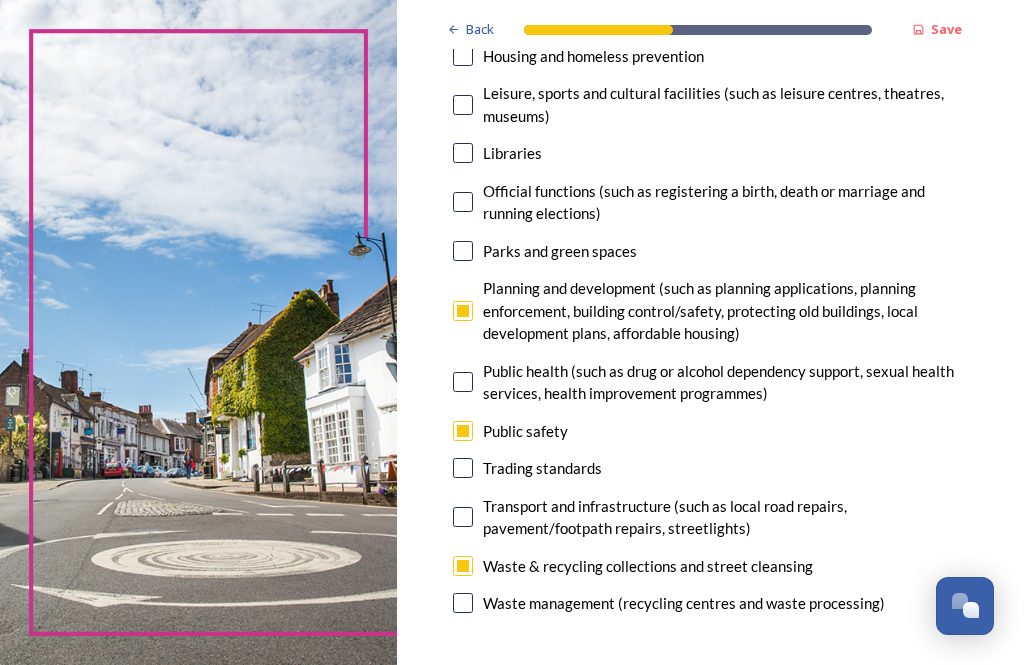 click at bounding box center [463, 566] 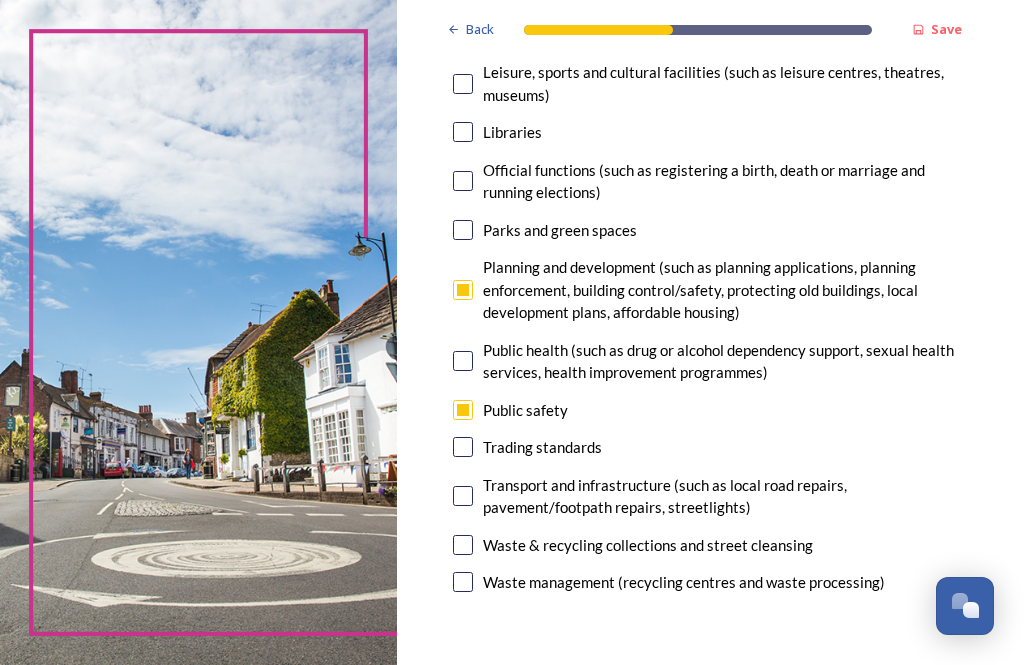scroll, scrollTop: 680, scrollLeft: 0, axis: vertical 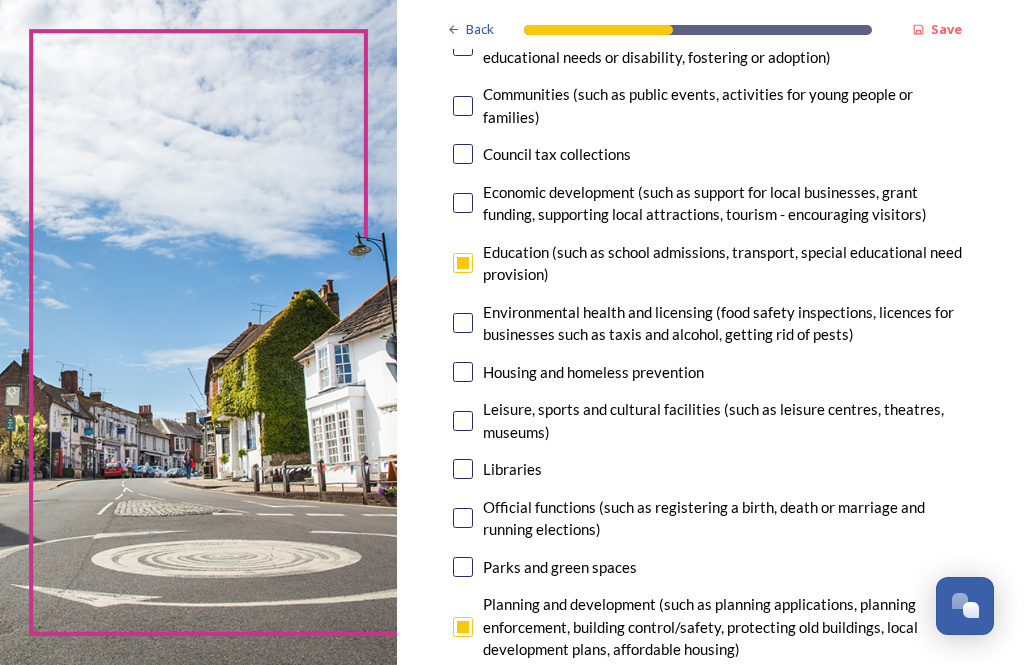 click at bounding box center (463, 469) 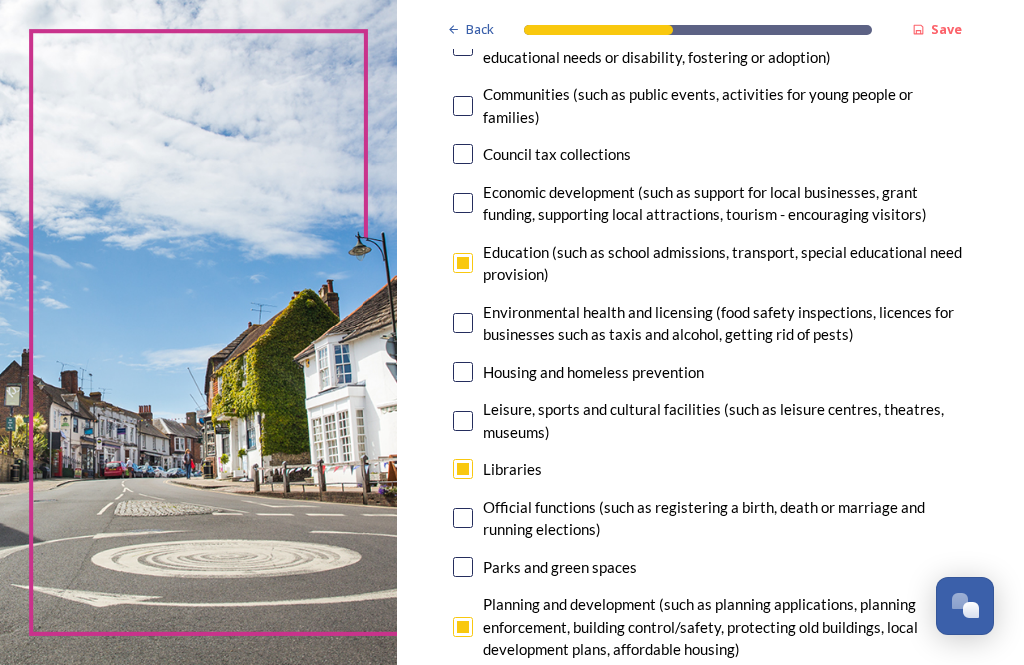 click at bounding box center (463, 421) 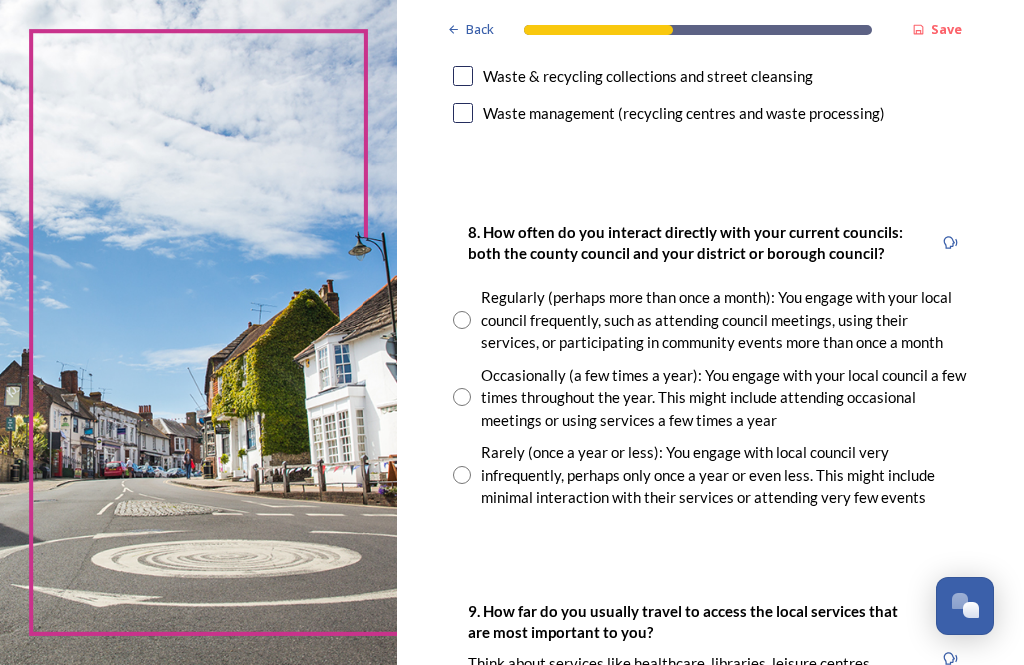 scroll, scrollTop: 1148, scrollLeft: 0, axis: vertical 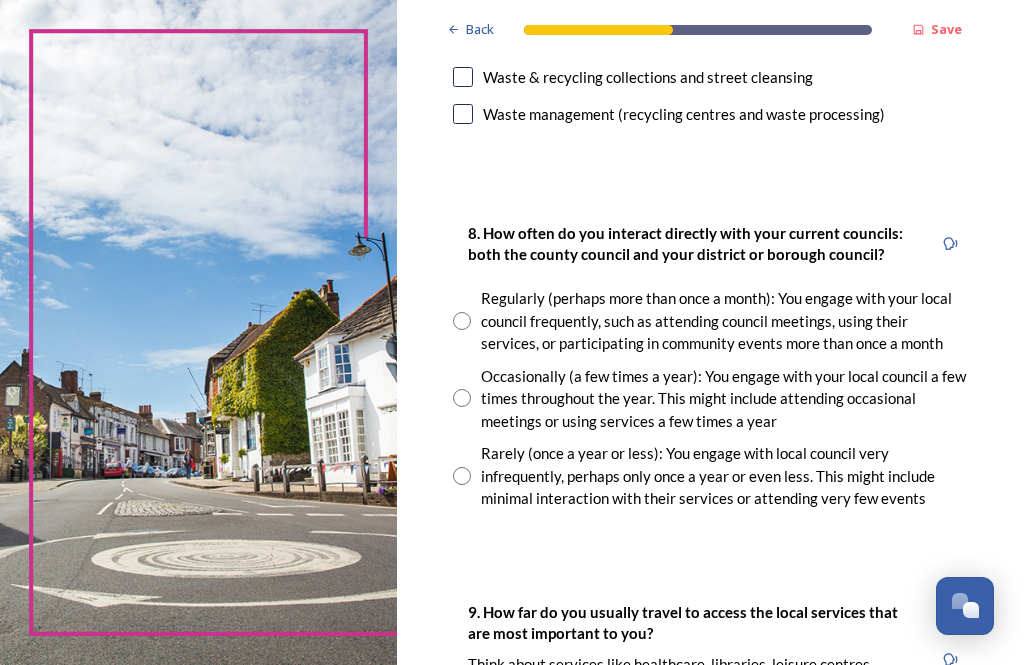 click at bounding box center (462, 398) 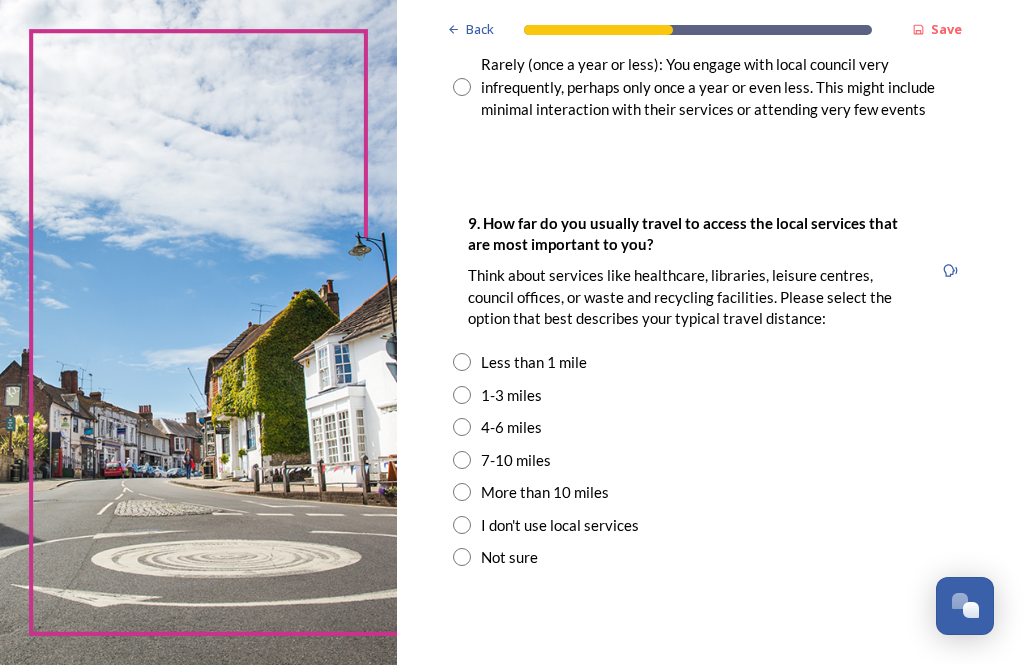 scroll, scrollTop: 1537, scrollLeft: 0, axis: vertical 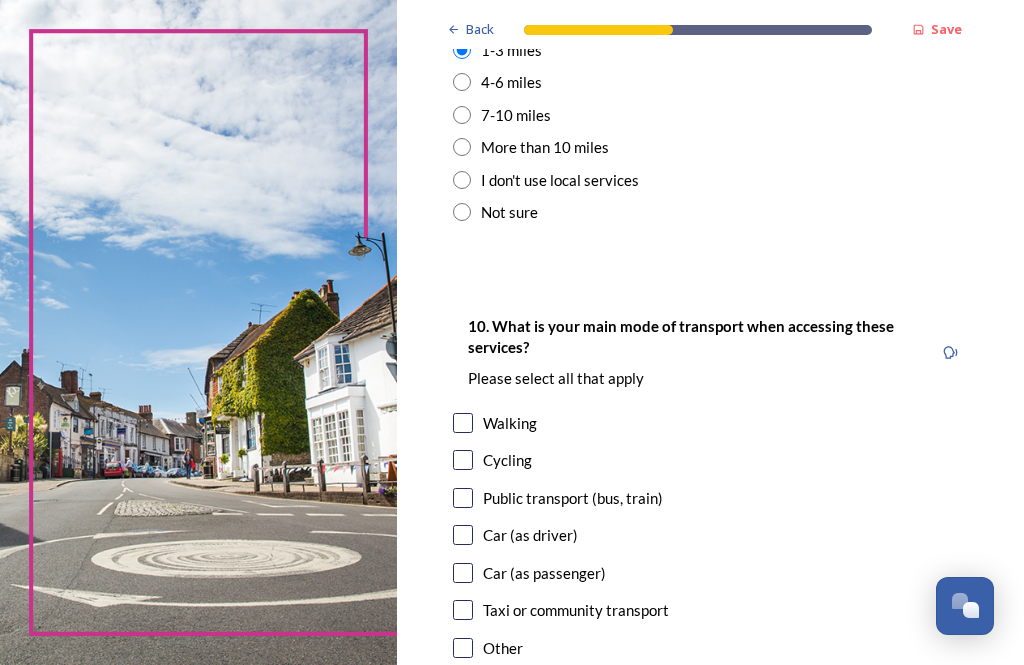 click at bounding box center (463, 423) 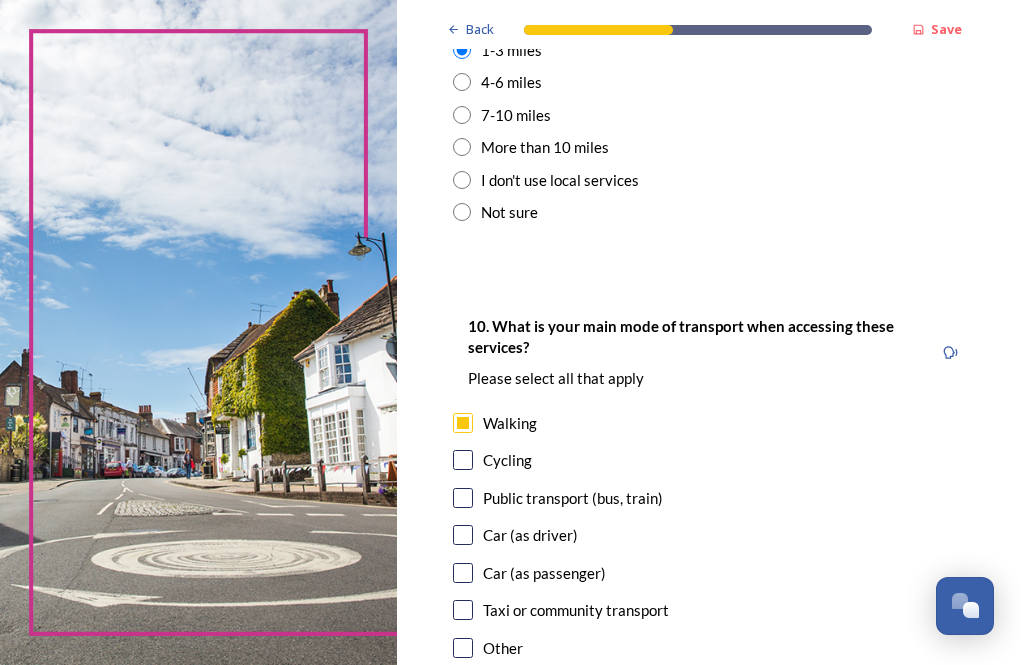 click at bounding box center (463, 460) 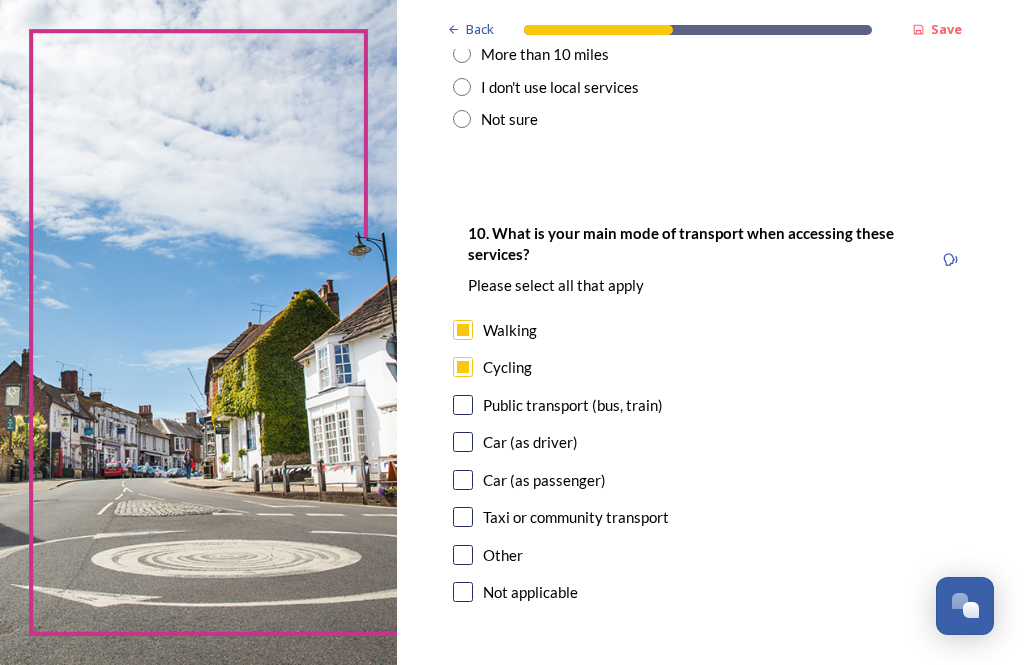 scroll, scrollTop: 1975, scrollLeft: 0, axis: vertical 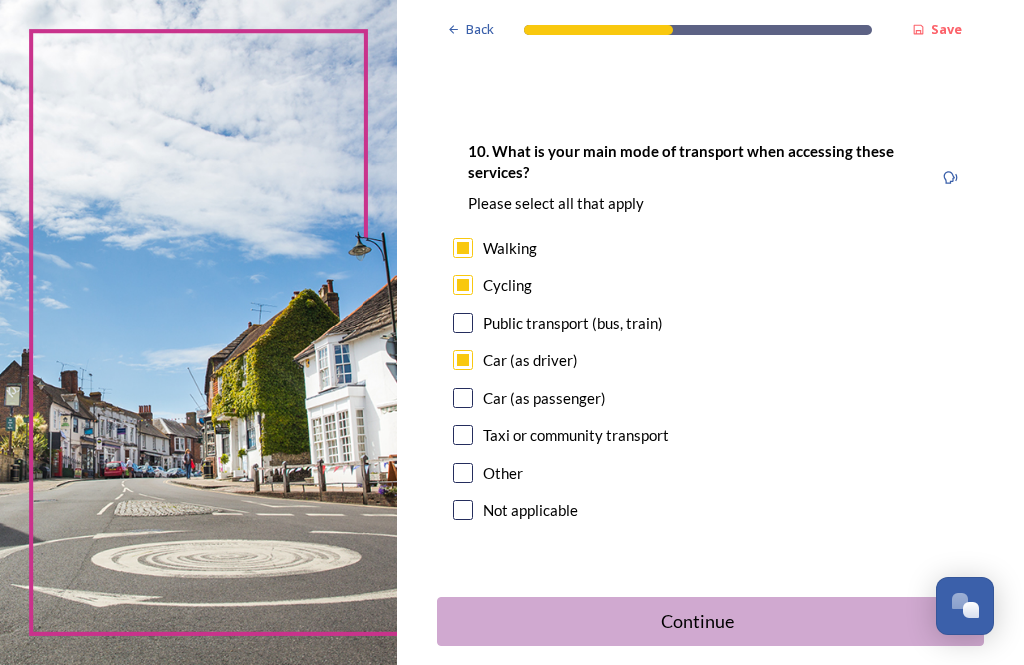 click on "Continue" at bounding box center (697, 621) 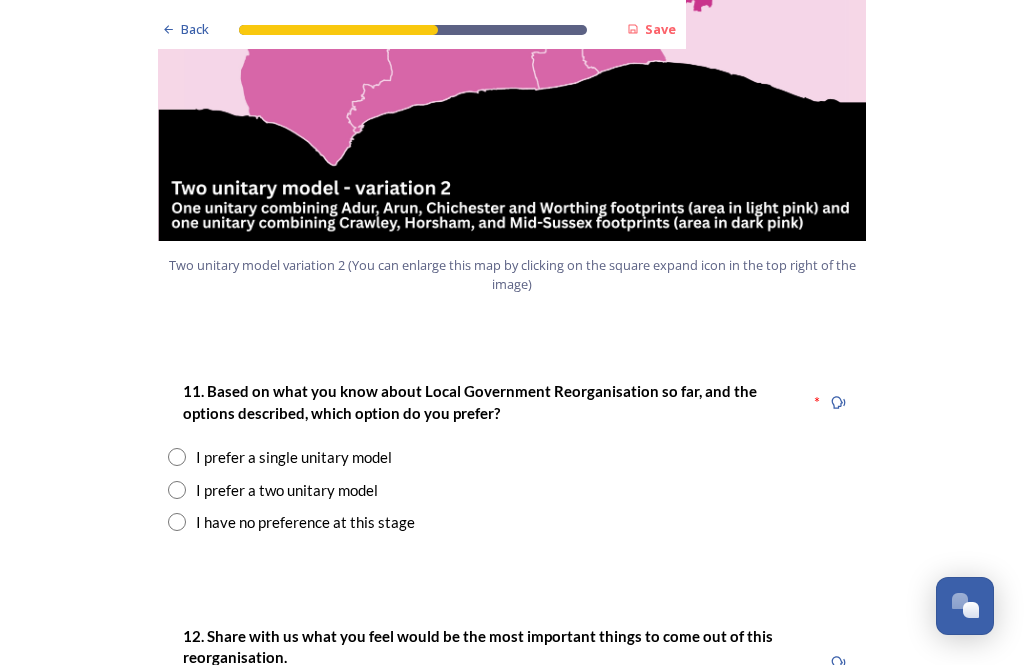 scroll, scrollTop: 2359, scrollLeft: 0, axis: vertical 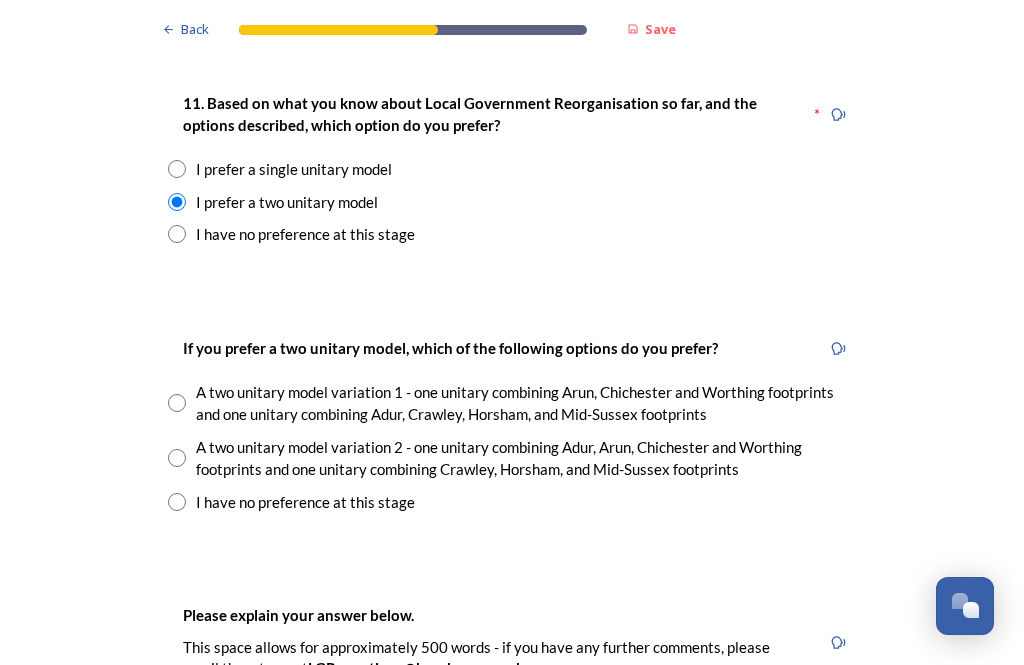 click at bounding box center [177, 403] 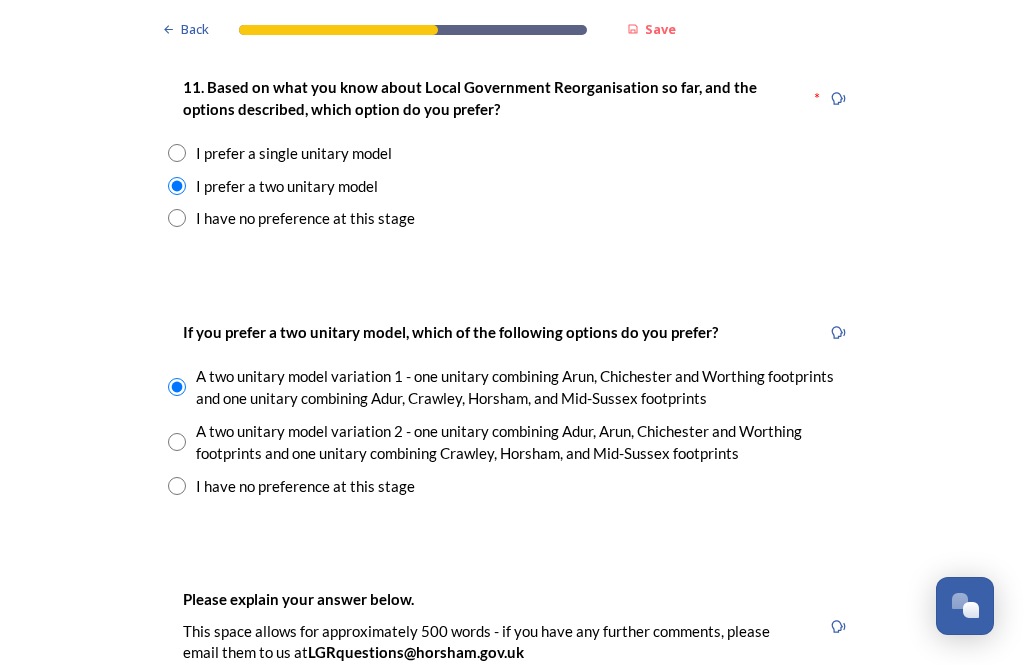 scroll, scrollTop: 2663, scrollLeft: 0, axis: vertical 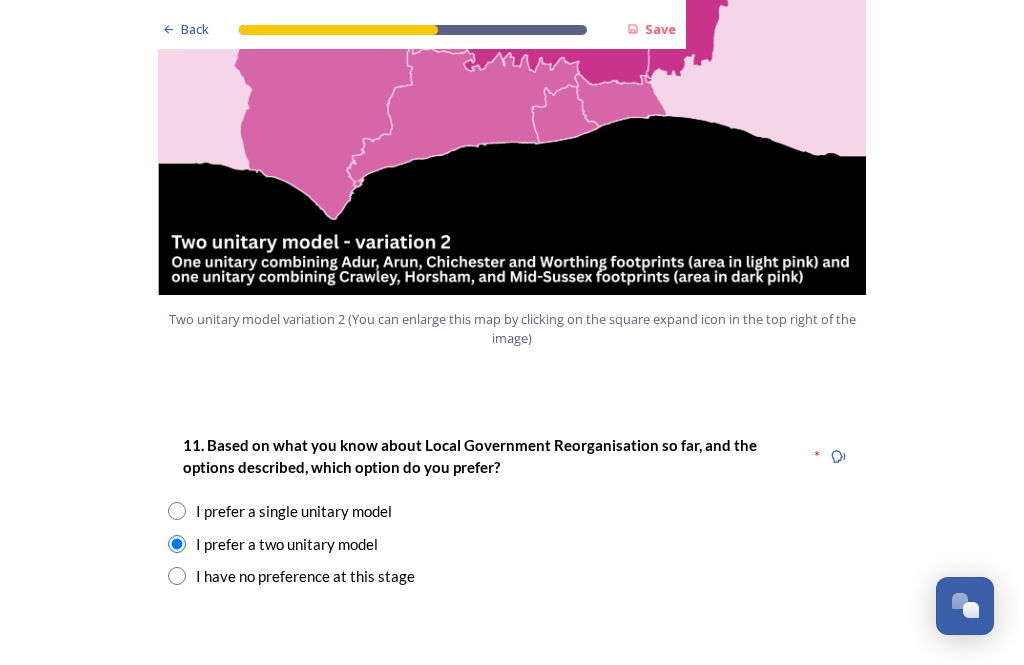 click at bounding box center [177, 511] 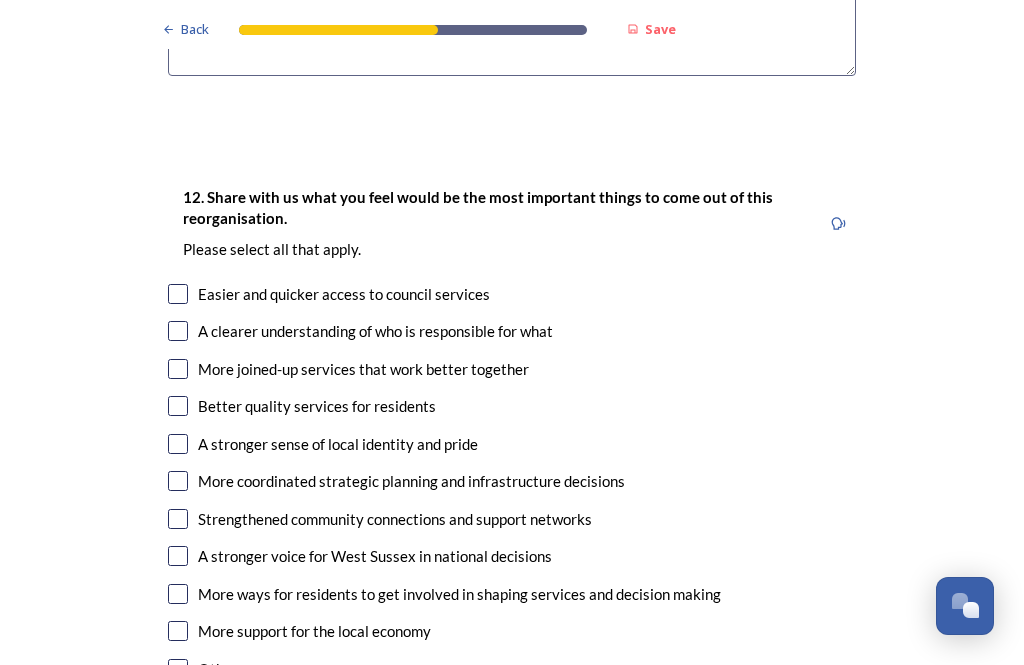 scroll, scrollTop: 3229, scrollLeft: 0, axis: vertical 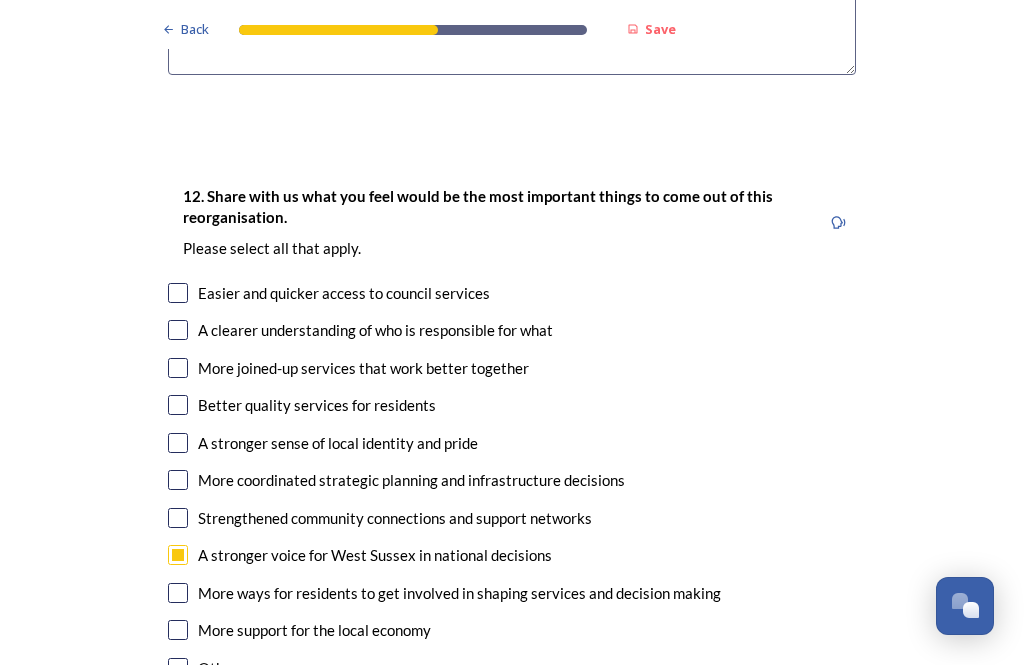 click at bounding box center (178, 480) 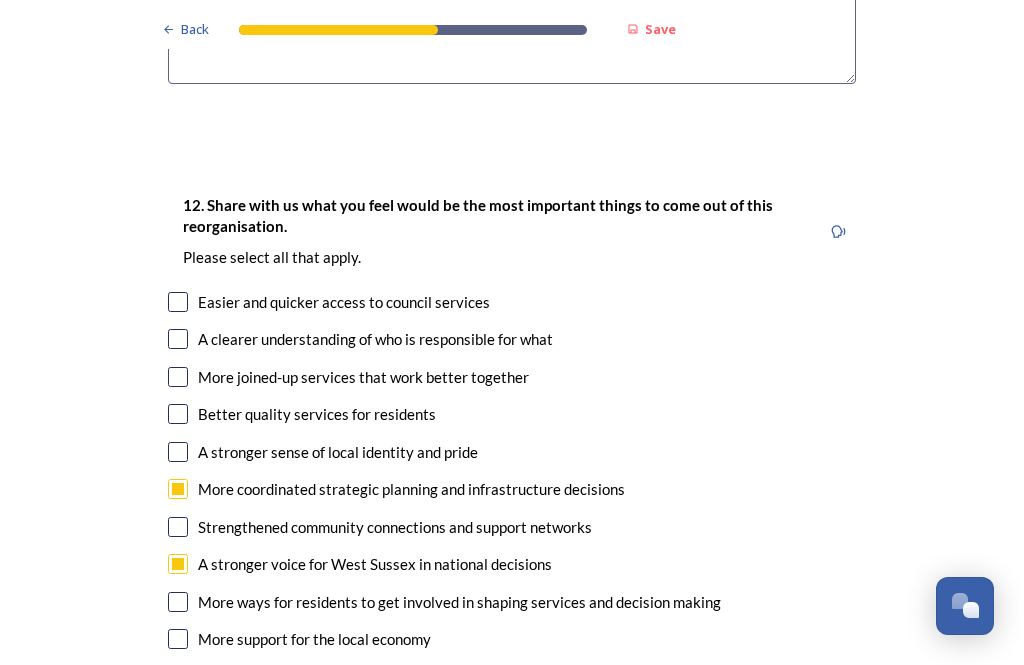 scroll, scrollTop: 3221, scrollLeft: 0, axis: vertical 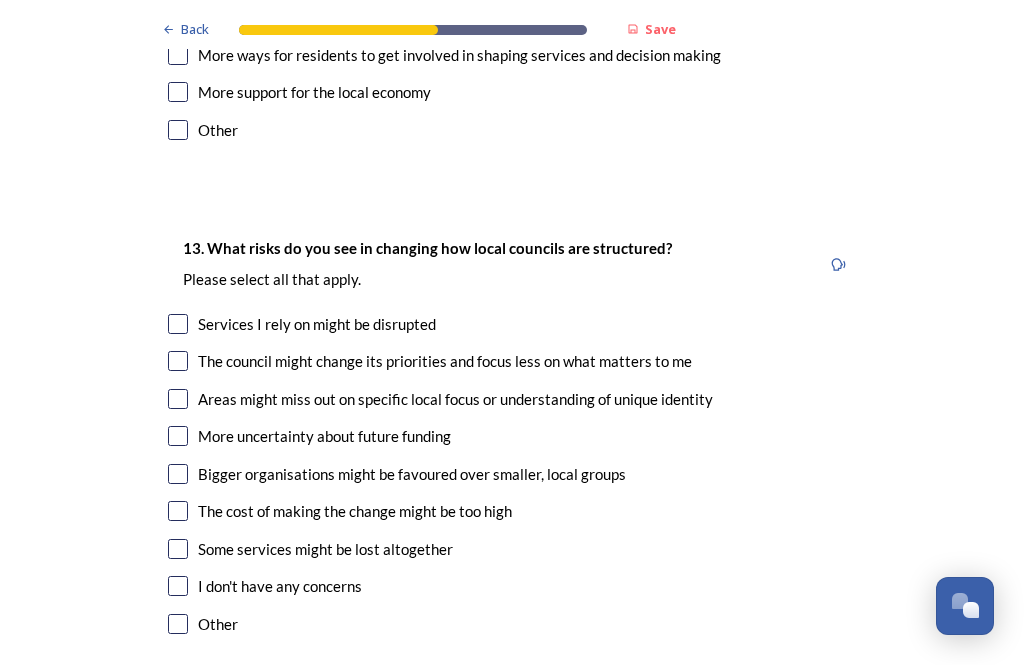 click at bounding box center (178, 586) 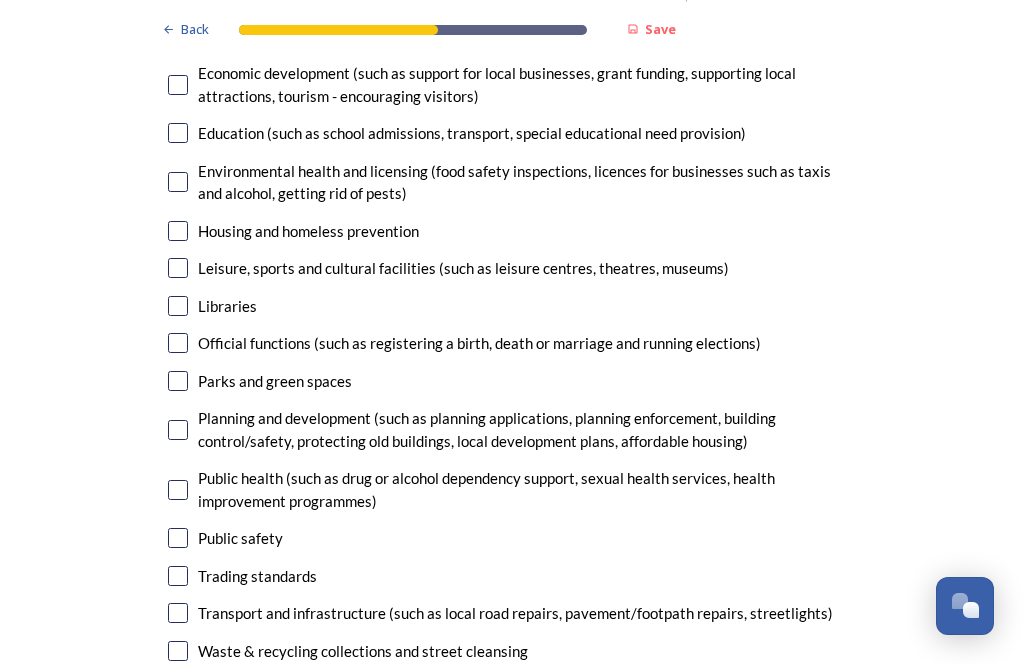 scroll, scrollTop: 4742, scrollLeft: 0, axis: vertical 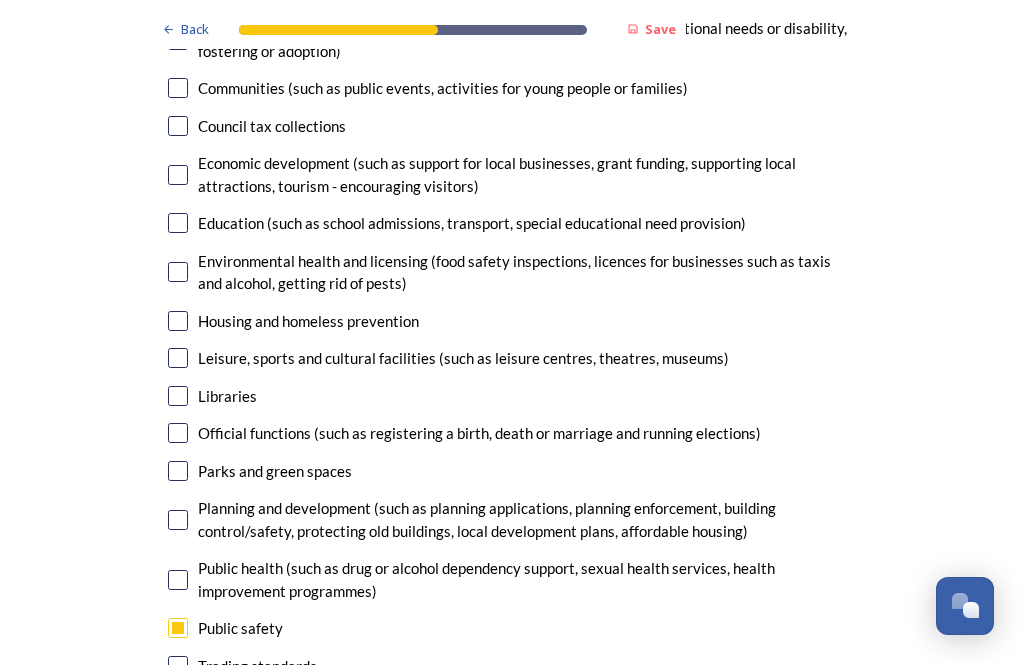 click at bounding box center [178, 396] 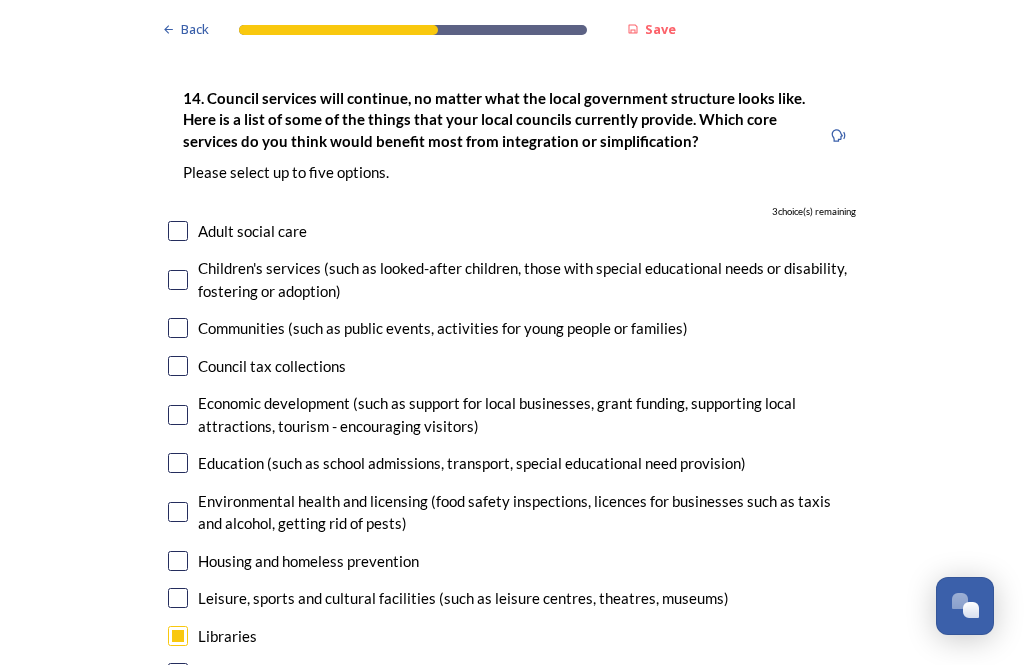 scroll, scrollTop: 4412, scrollLeft: 0, axis: vertical 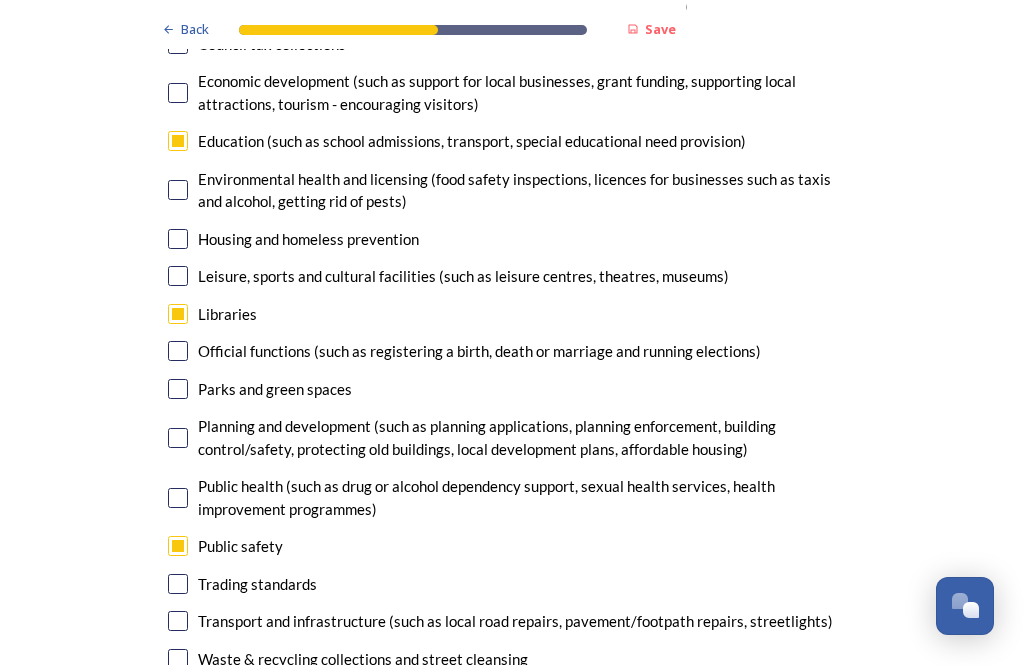 click at bounding box center [178, 584] 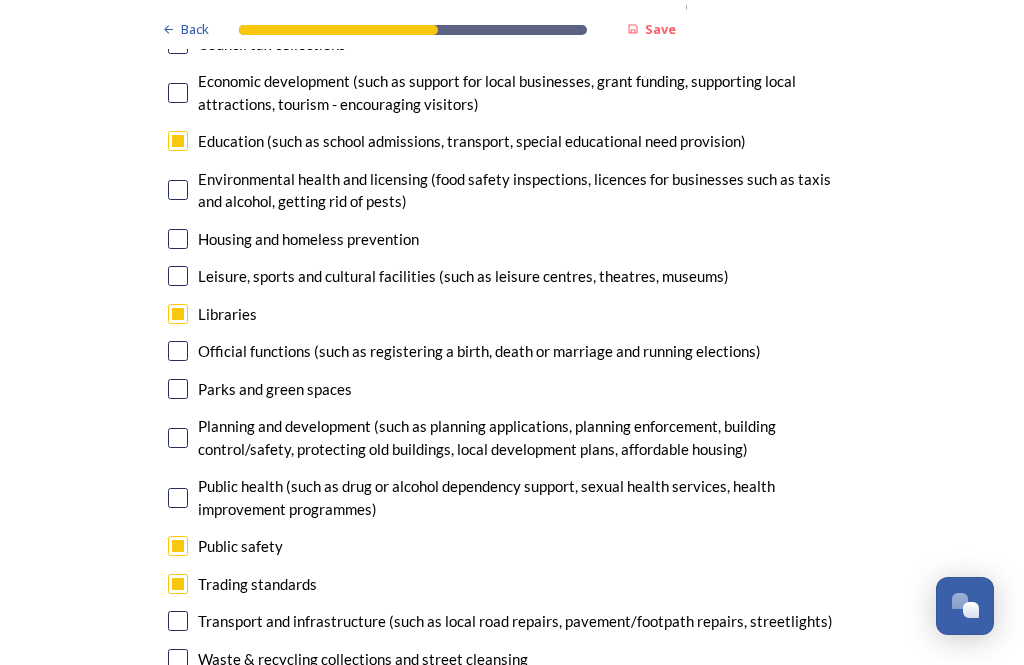 click at bounding box center (178, 438) 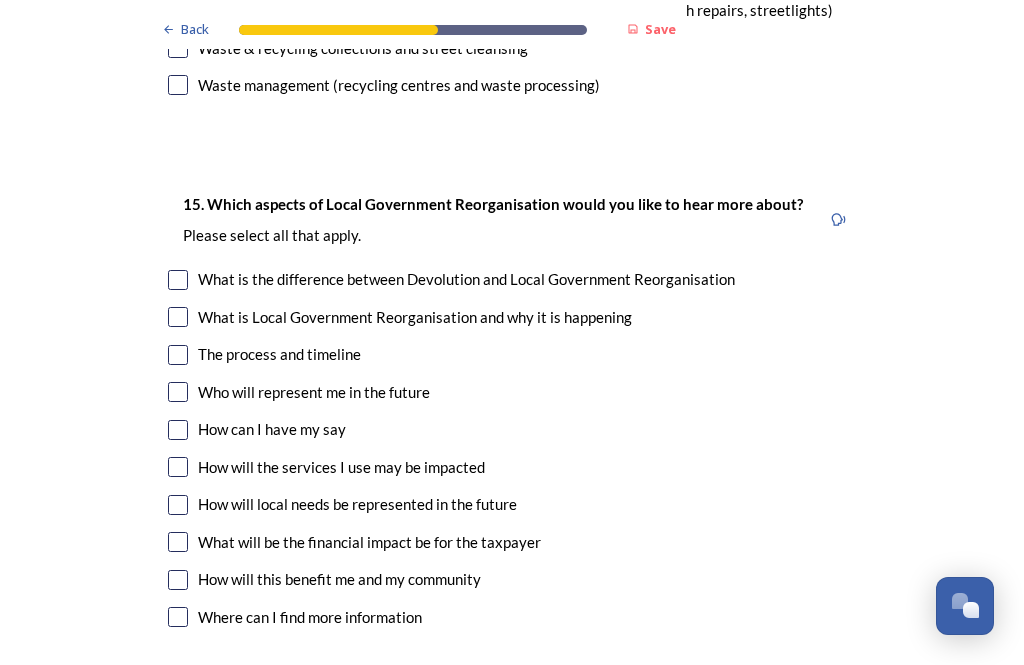 scroll, scrollTop: 5345, scrollLeft: 0, axis: vertical 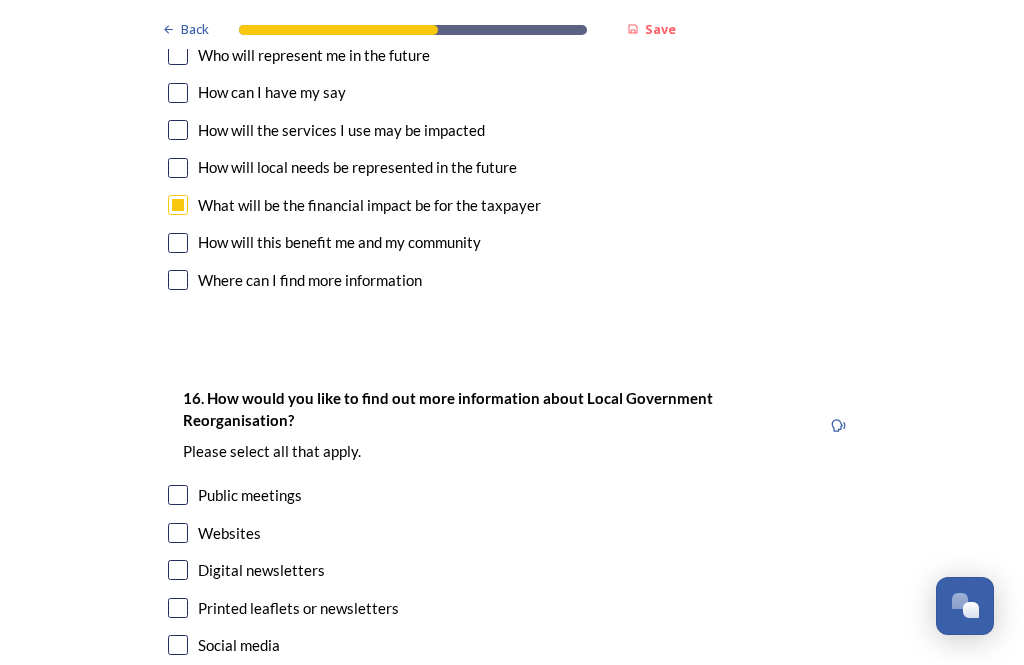 click at bounding box center (178, 570) 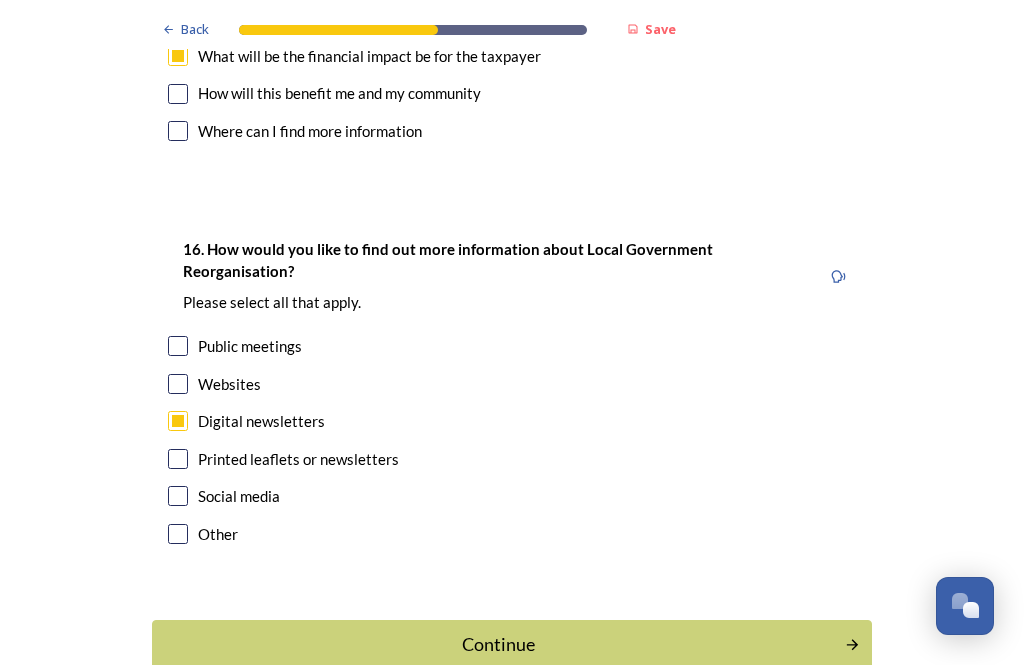 scroll, scrollTop: 5831, scrollLeft: 0, axis: vertical 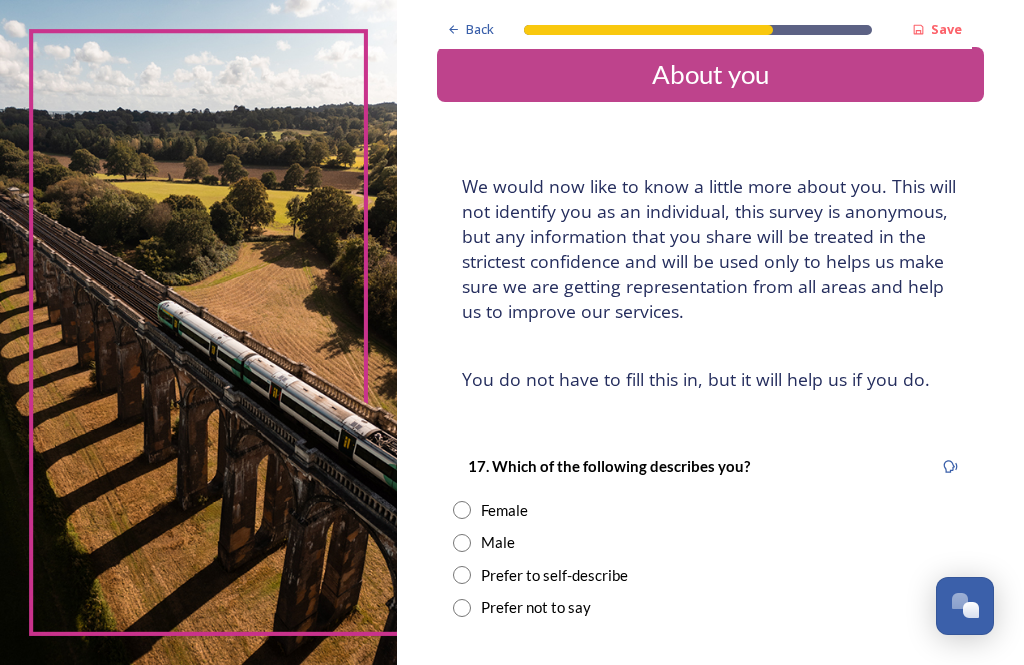 click at bounding box center [462, 543] 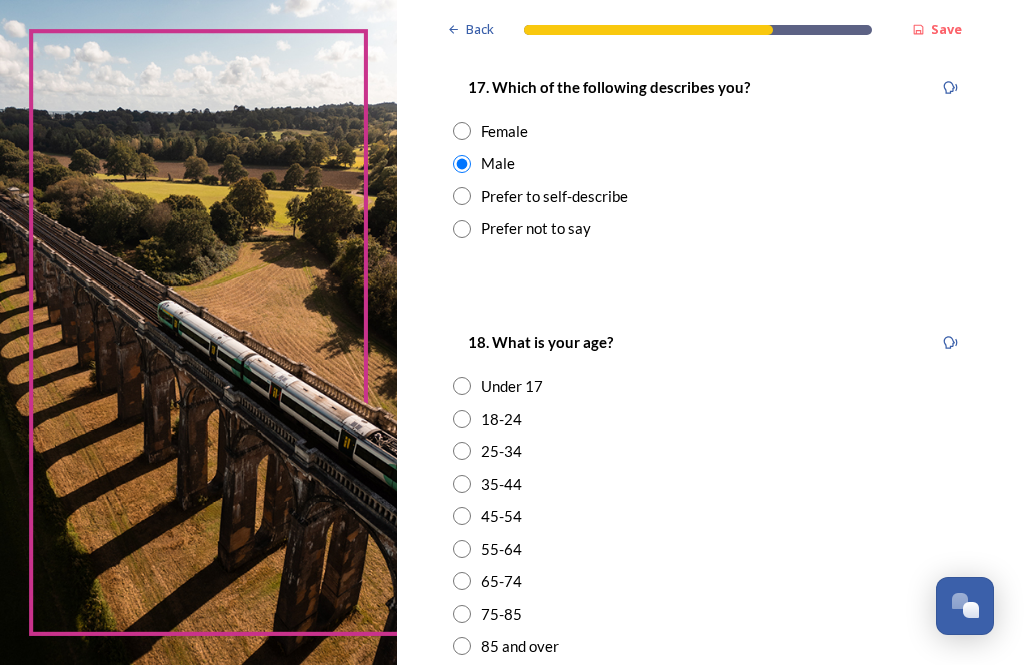 scroll, scrollTop: 402, scrollLeft: 0, axis: vertical 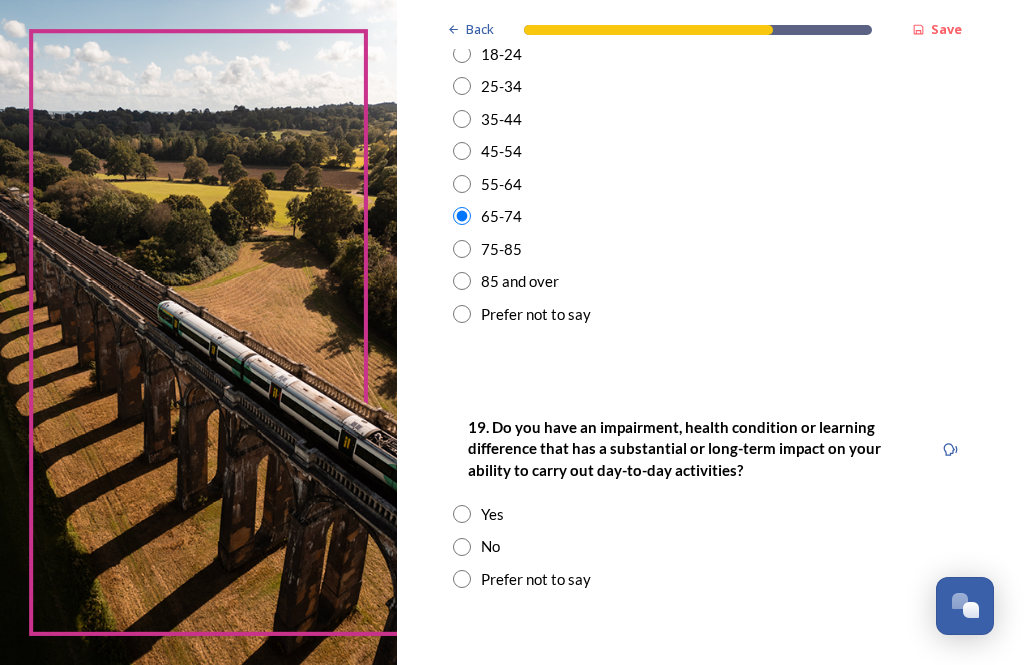 click at bounding box center [462, 547] 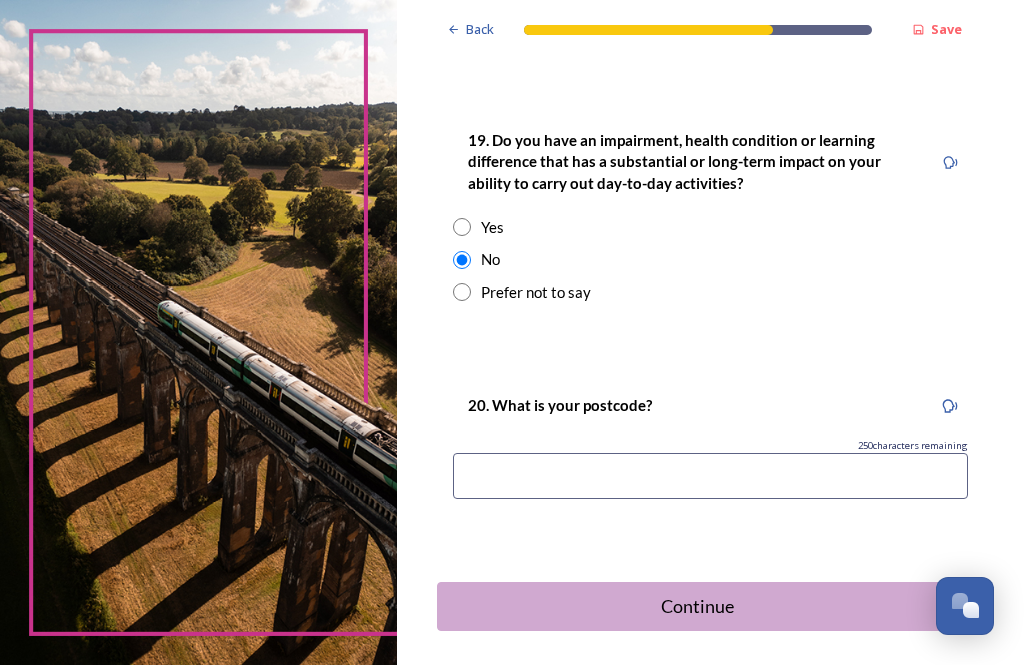 scroll, scrollTop: 1052, scrollLeft: 0, axis: vertical 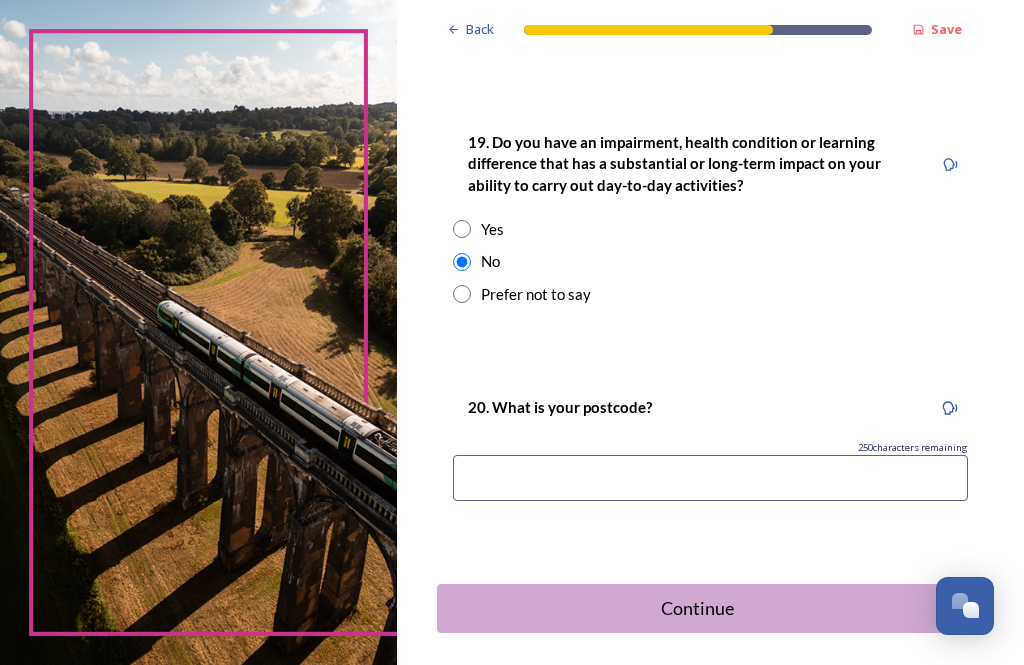 click at bounding box center (710, 478) 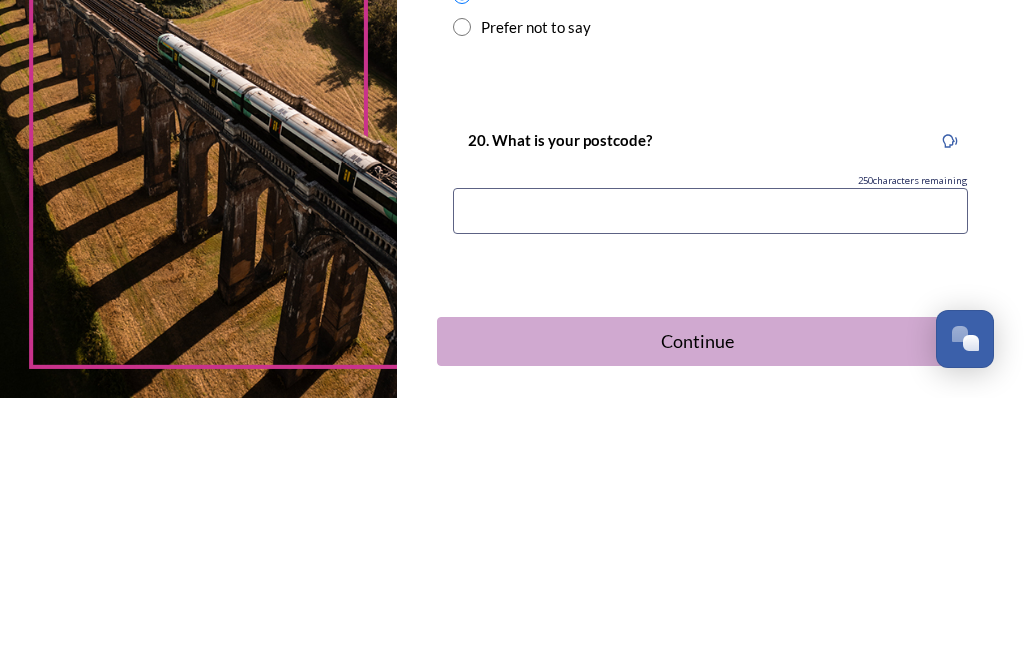 type on "[POSTAL_CODE]" 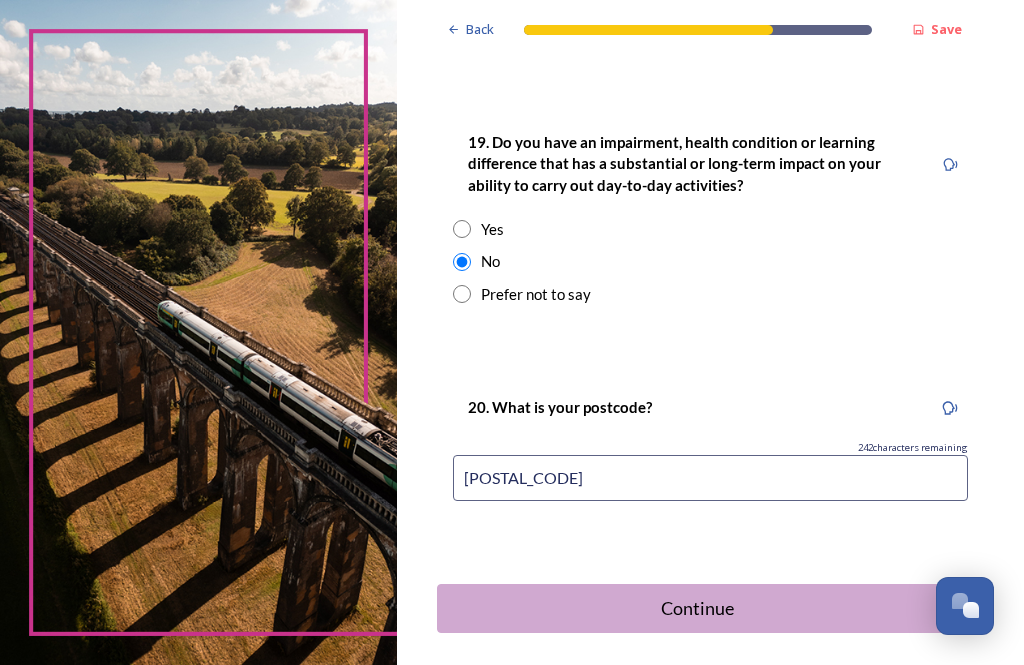 click on "Continue" at bounding box center [697, 608] 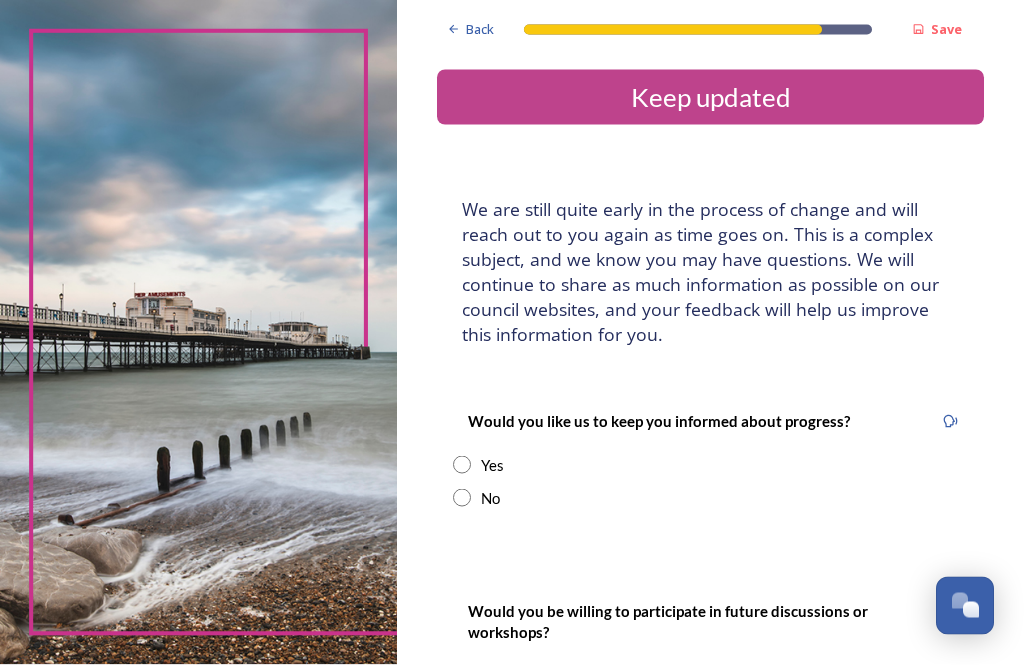 scroll, scrollTop: 64, scrollLeft: 0, axis: vertical 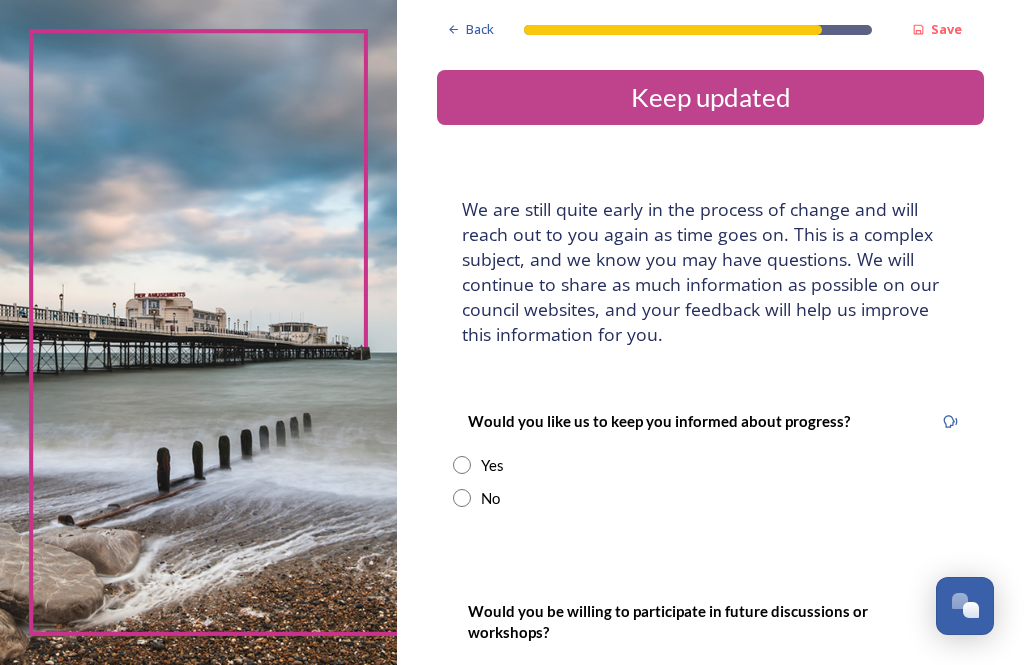 click at bounding box center (462, 465) 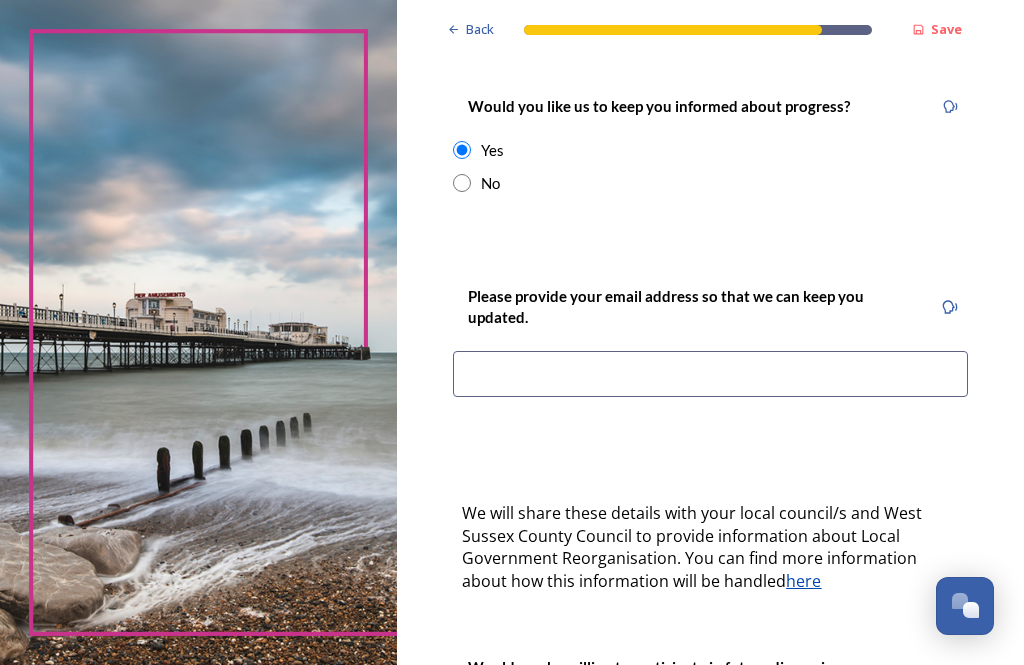 scroll, scrollTop: 315, scrollLeft: 0, axis: vertical 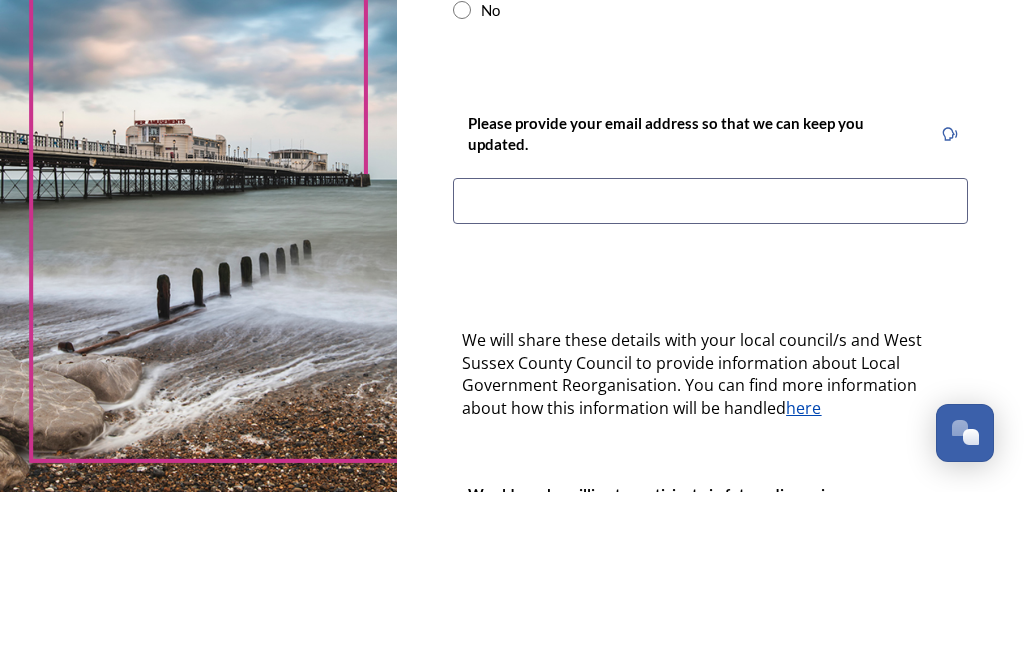 type on "[EMAIL]" 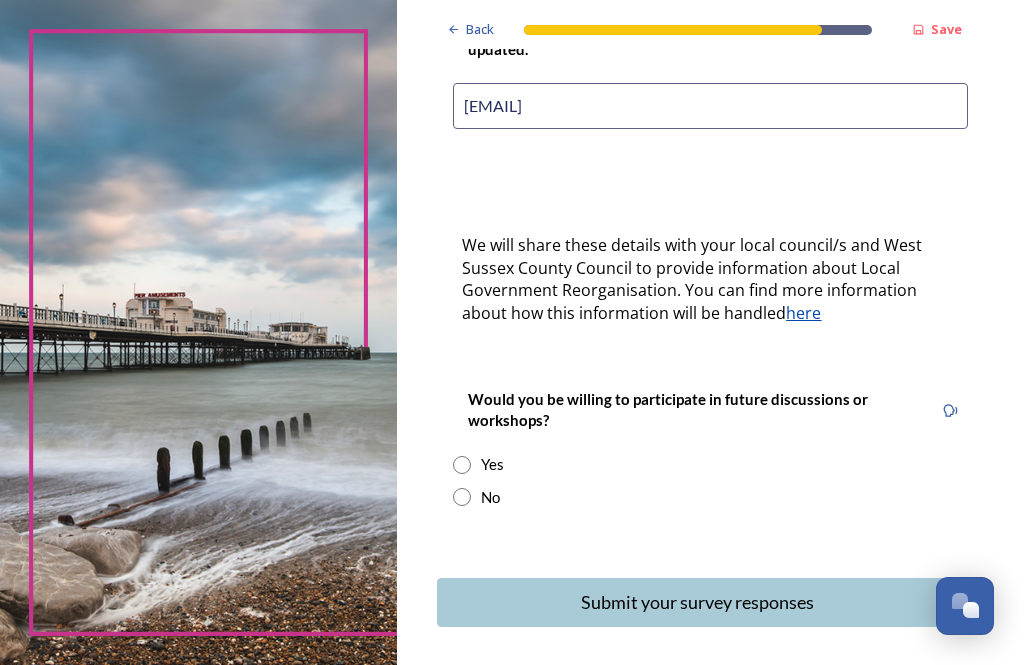 scroll, scrollTop: 583, scrollLeft: 0, axis: vertical 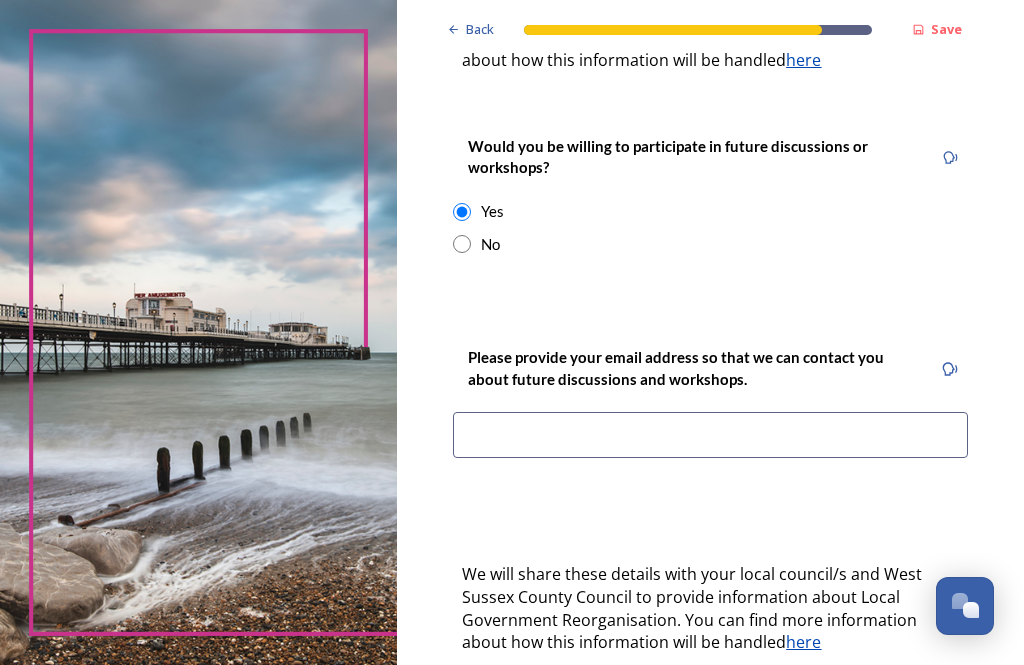 click at bounding box center (710, 435) 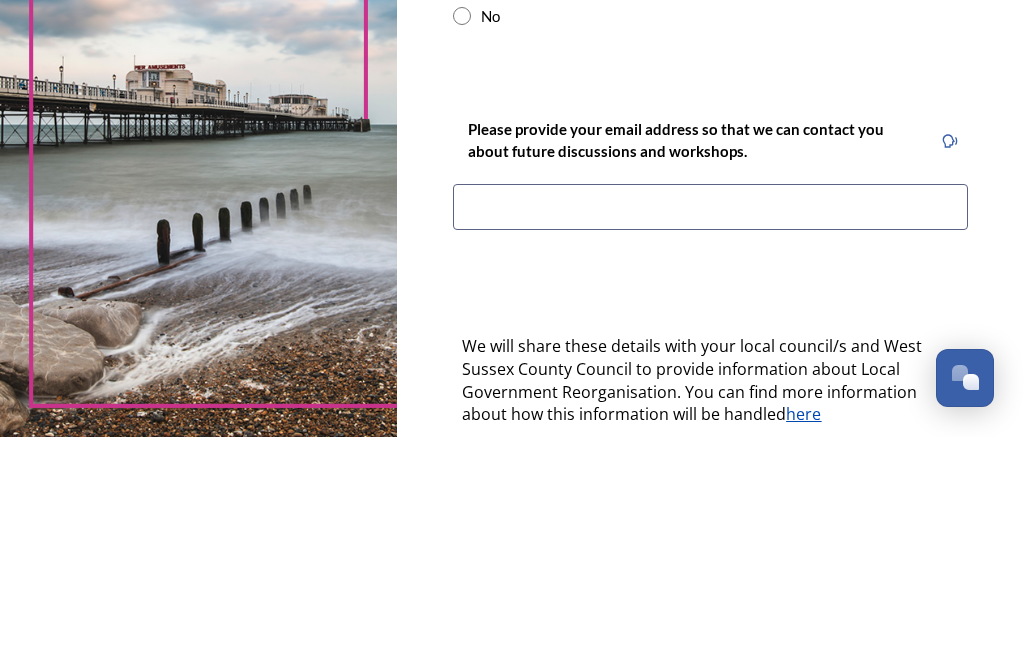 type on "[EMAIL]" 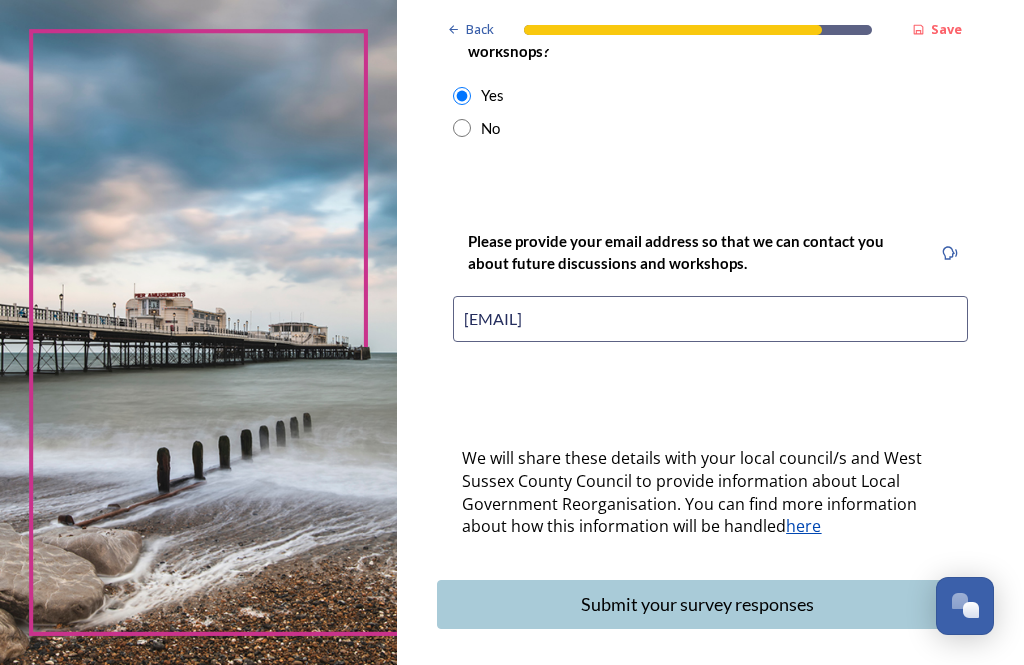 scroll, scrollTop: 949, scrollLeft: 0, axis: vertical 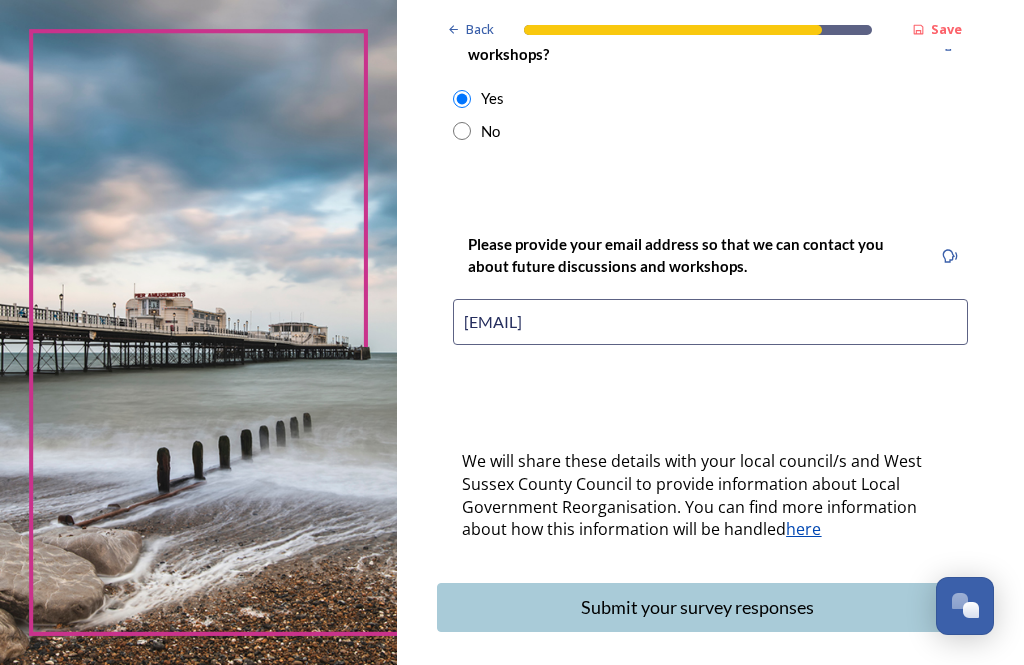 click on "Submit your survey responses" at bounding box center (697, 607) 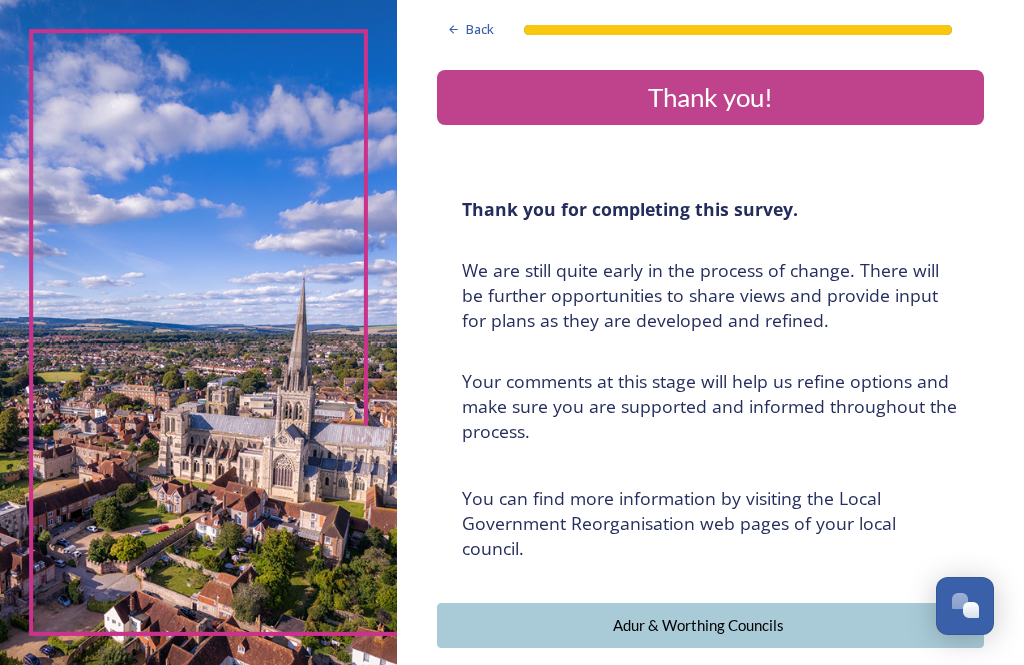 scroll, scrollTop: 0, scrollLeft: 0, axis: both 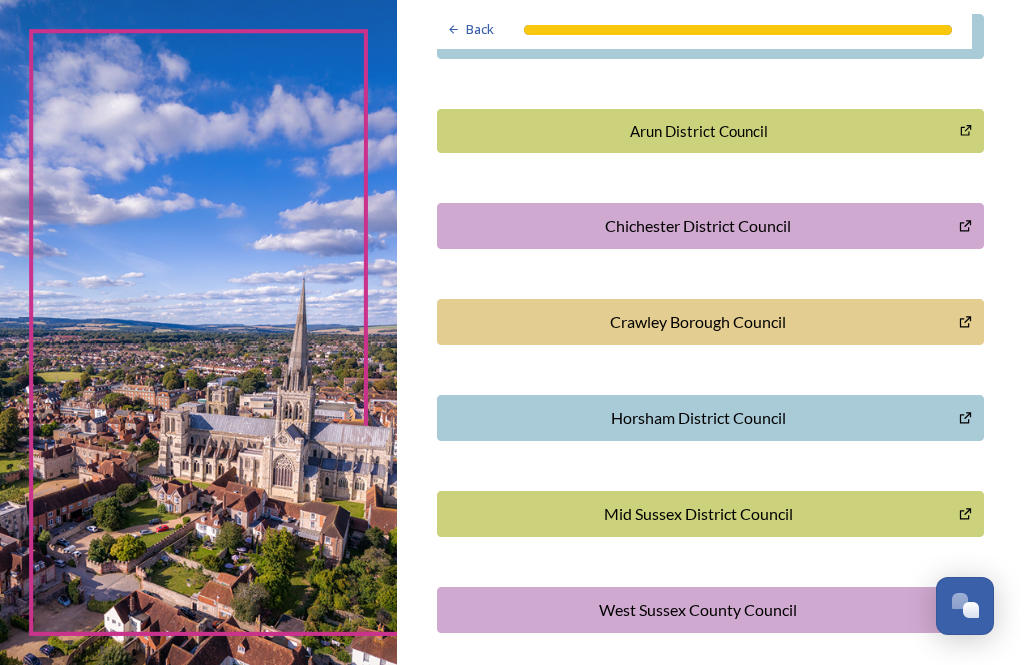 click on "West Sussex County Council" at bounding box center (697, 610) 